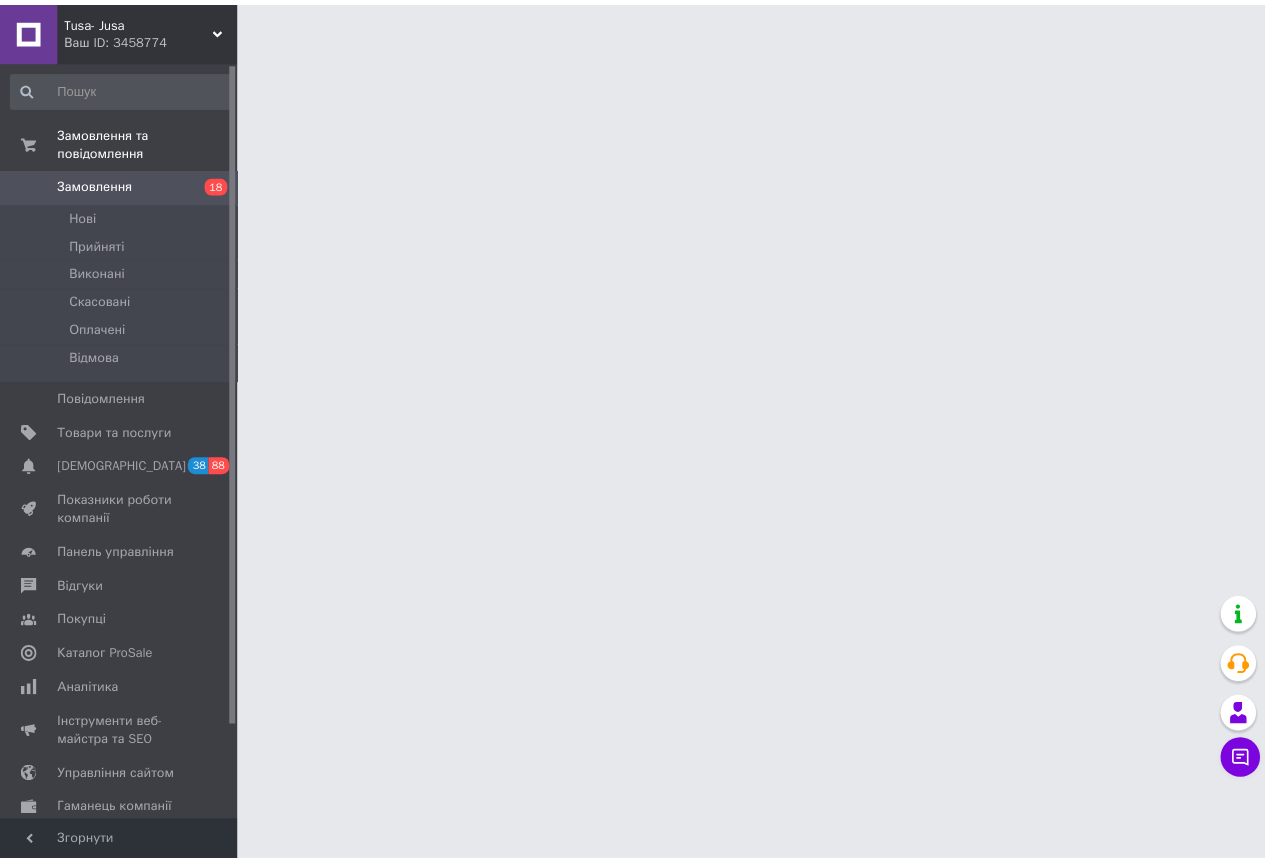 scroll, scrollTop: 0, scrollLeft: 0, axis: both 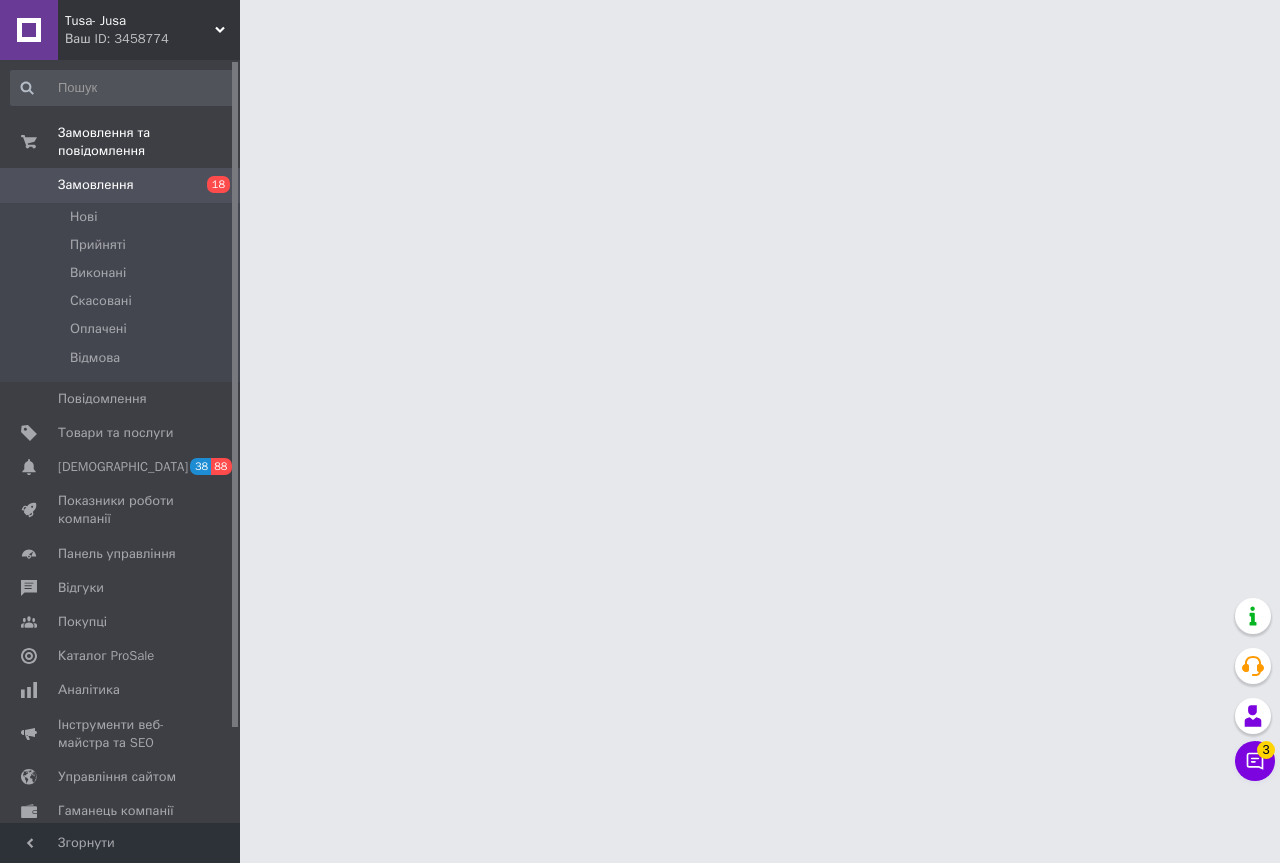 click on "Tusa- Jusa Ваш ID: 3458774 Сайт Tusa- Jusa Кабінет покупця Перевірити стан системи Сторінка на порталі Довідка Вийти Замовлення та повідомлення Замовлення 18 Нові Прийняті Виконані Скасовані Оплачені Відмова Повідомлення 0 Товари та послуги Сповіщення 38 88 Показники роботи компанії Панель управління Відгуки Покупці Каталог ProSale Аналітика Інструменти веб-майстра та SEO Управління сайтом Гаманець компанії [PERSON_NAME] Тарифи та рахунки Prom топ Згорнути
3" at bounding box center (640, 25) 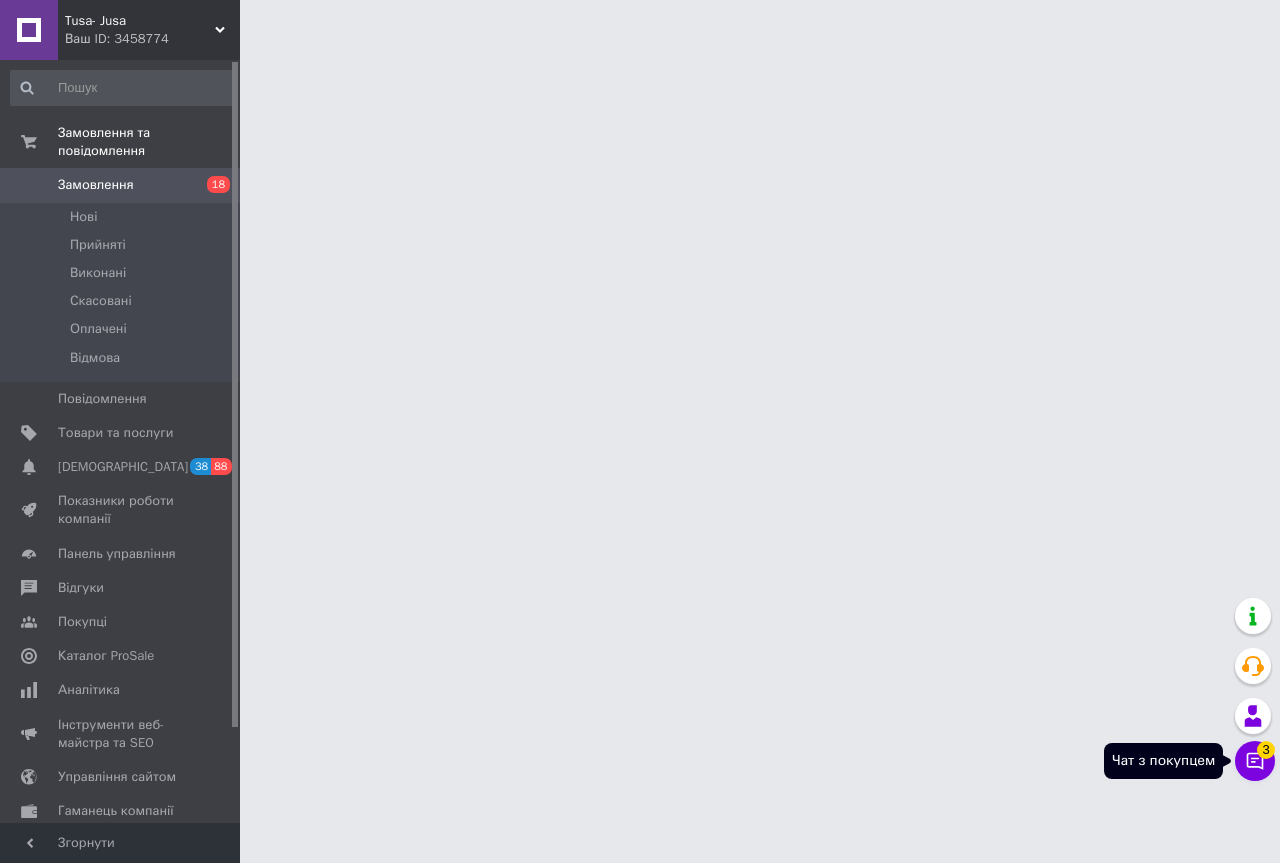 click 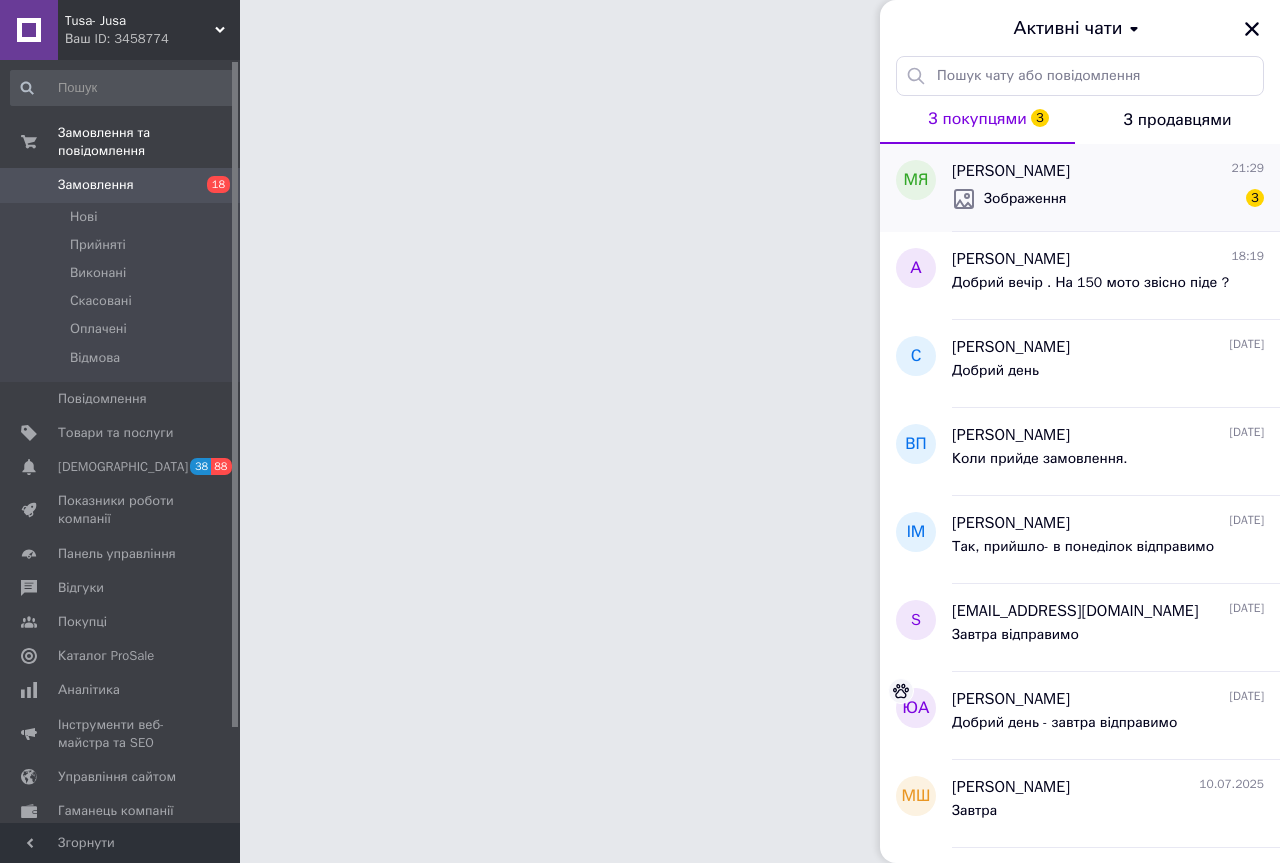 click on "Зображення 3" at bounding box center (1108, 199) 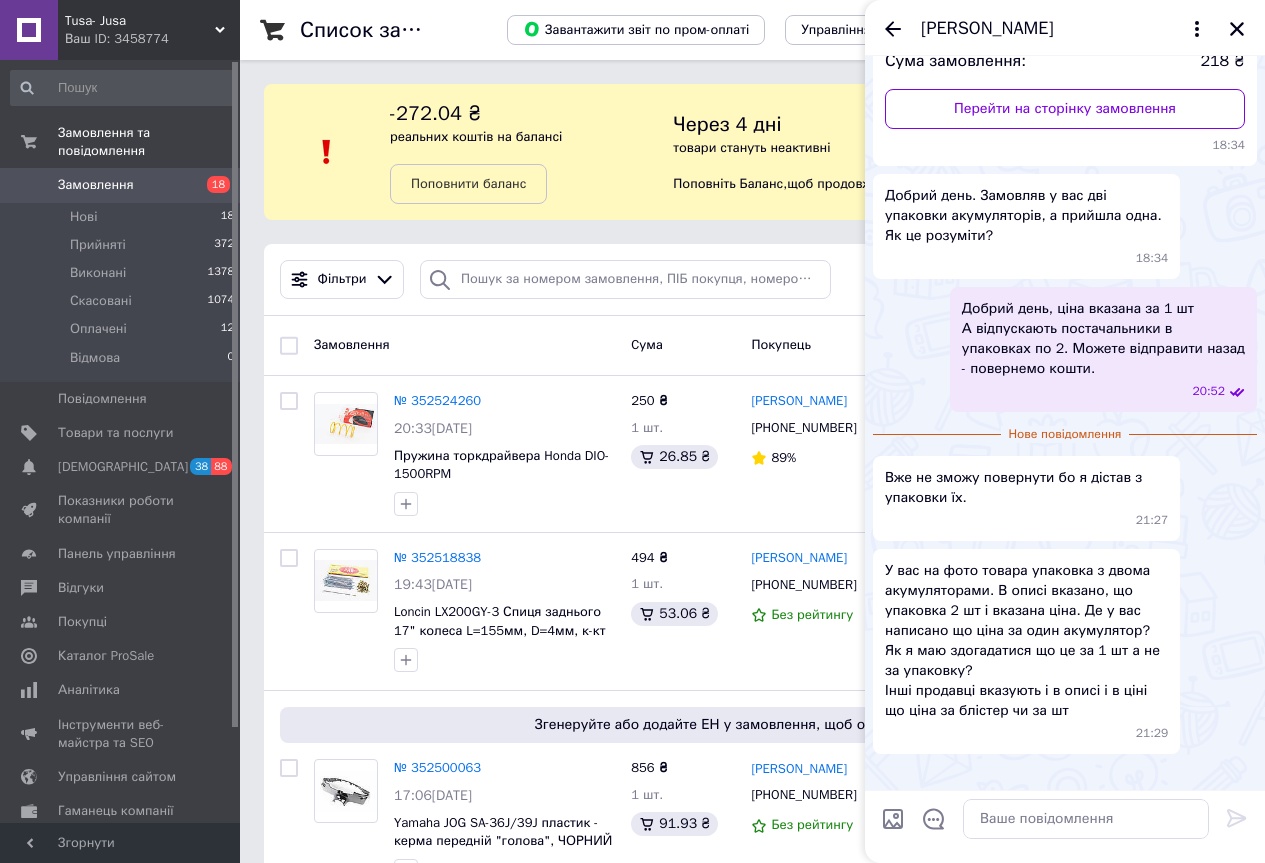 scroll, scrollTop: 517, scrollLeft: 0, axis: vertical 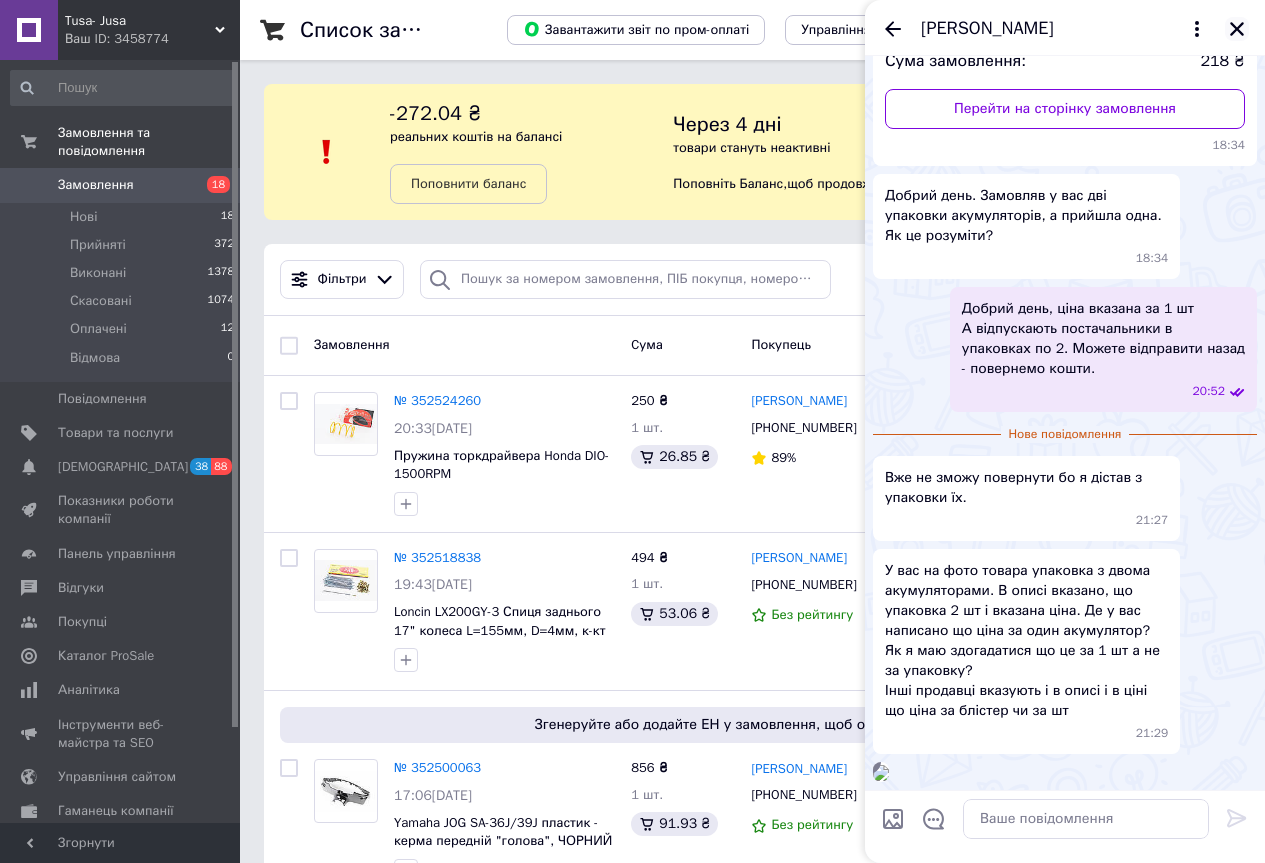 click 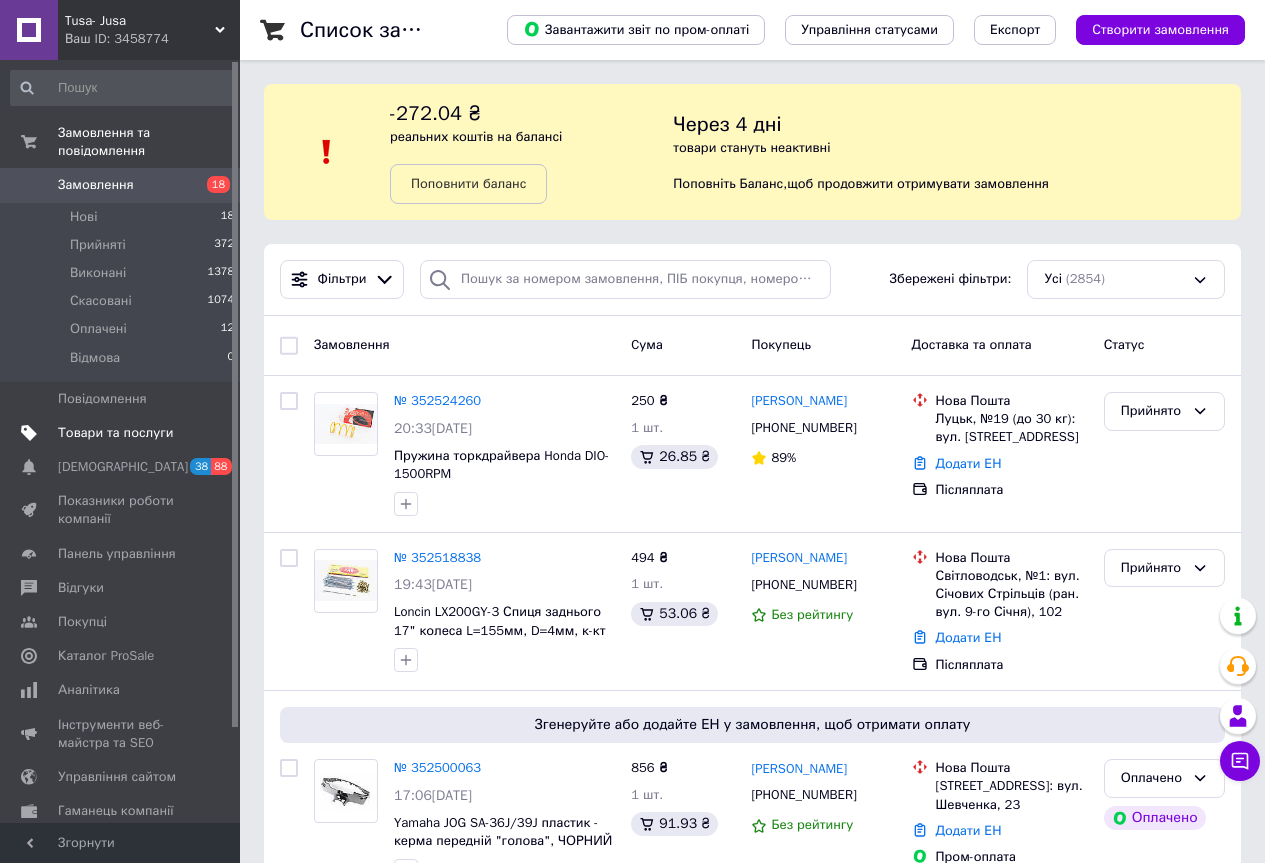 click on "Товари та послуги" at bounding box center (123, 433) 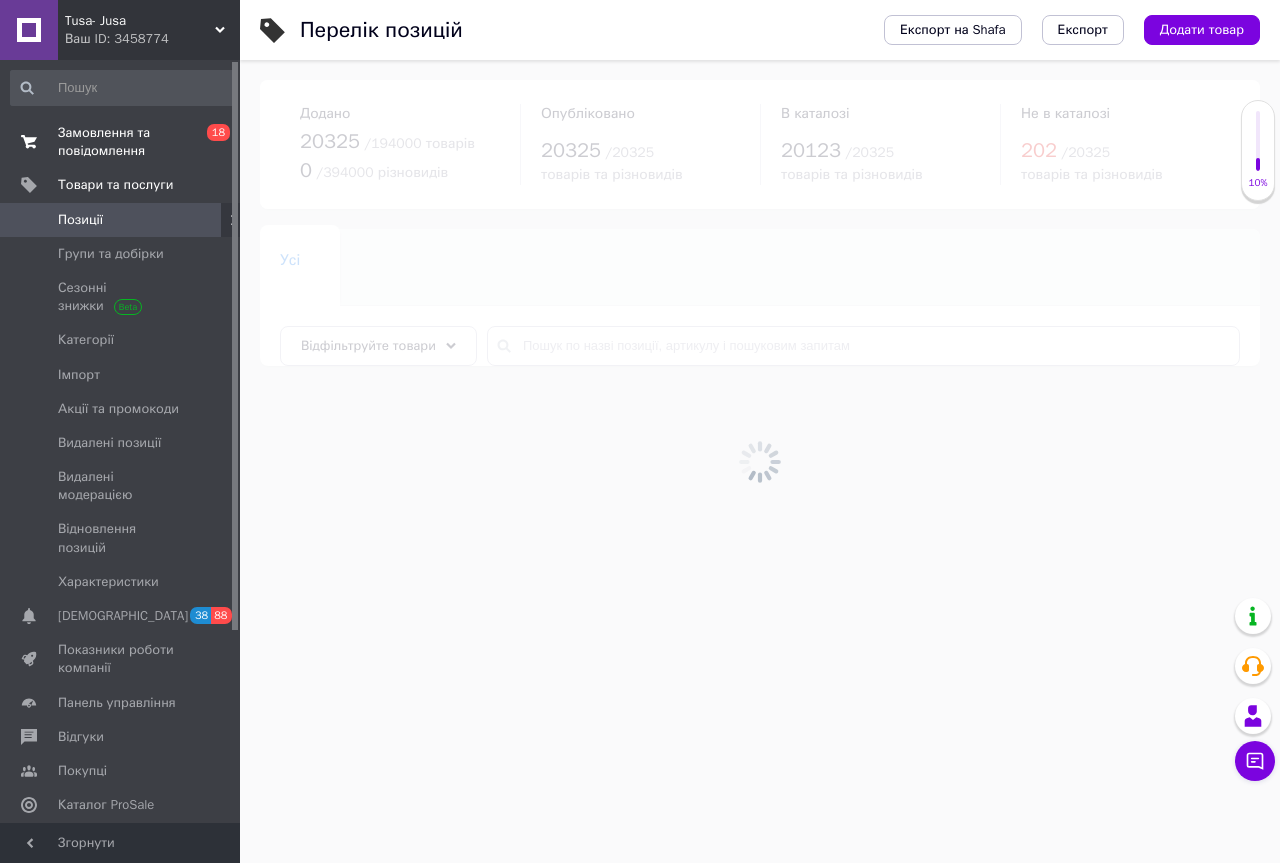 click on "Замовлення та повідомлення" at bounding box center [121, 142] 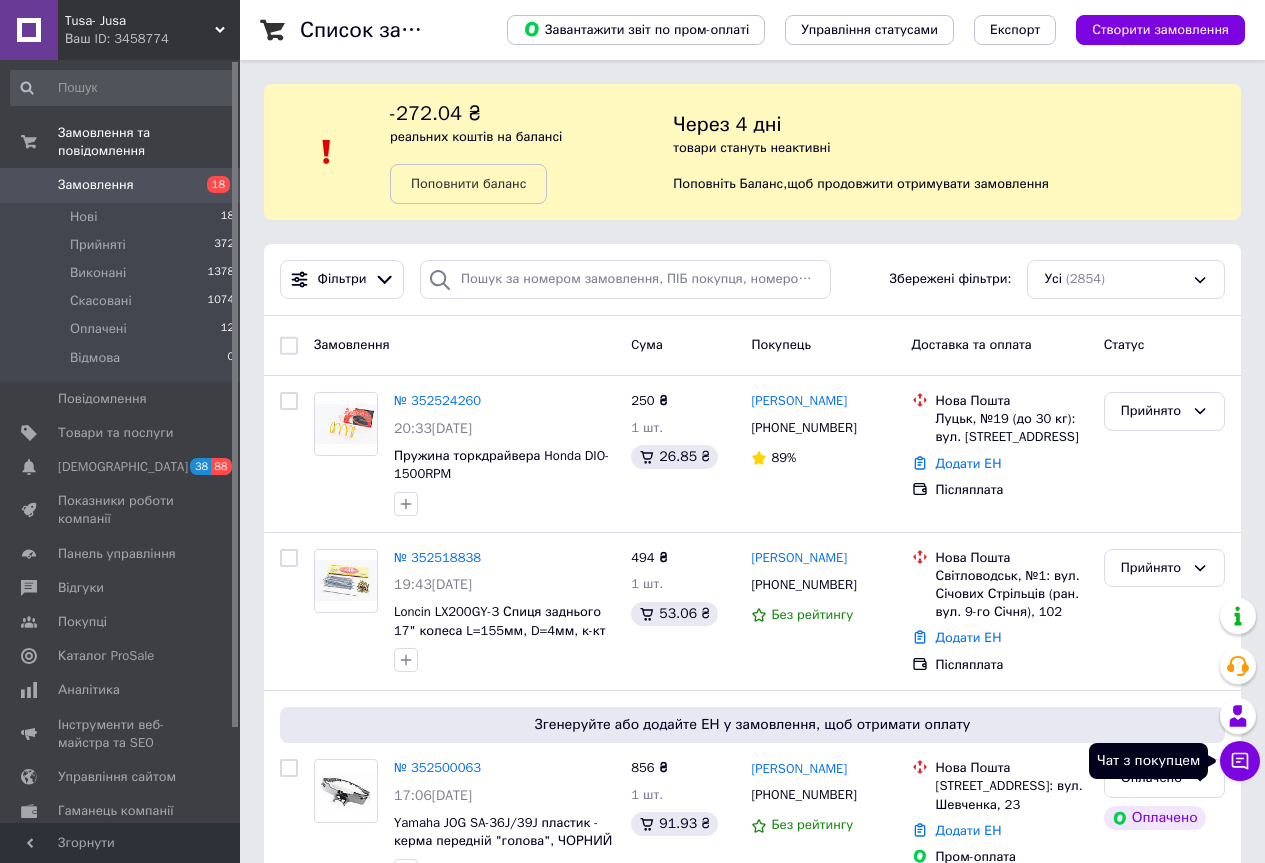 click 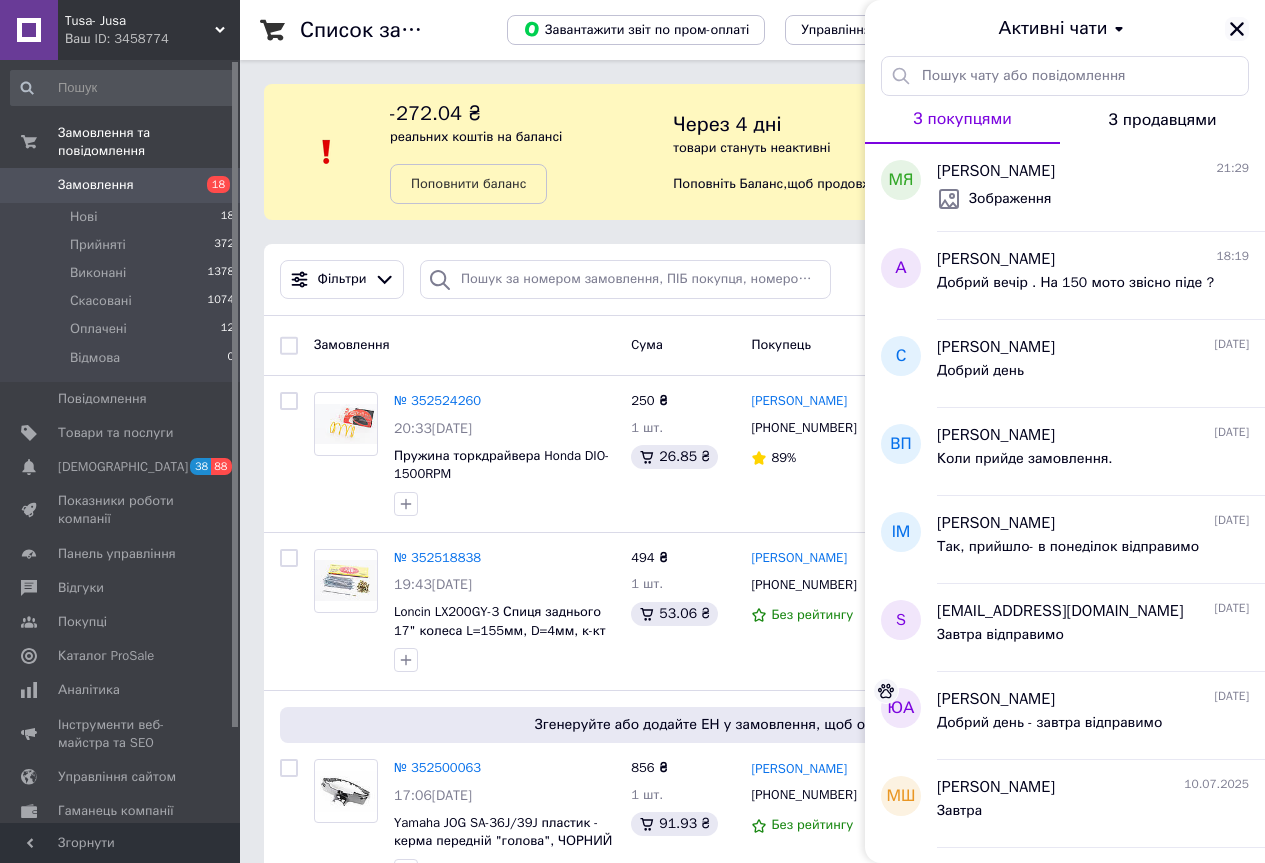 click 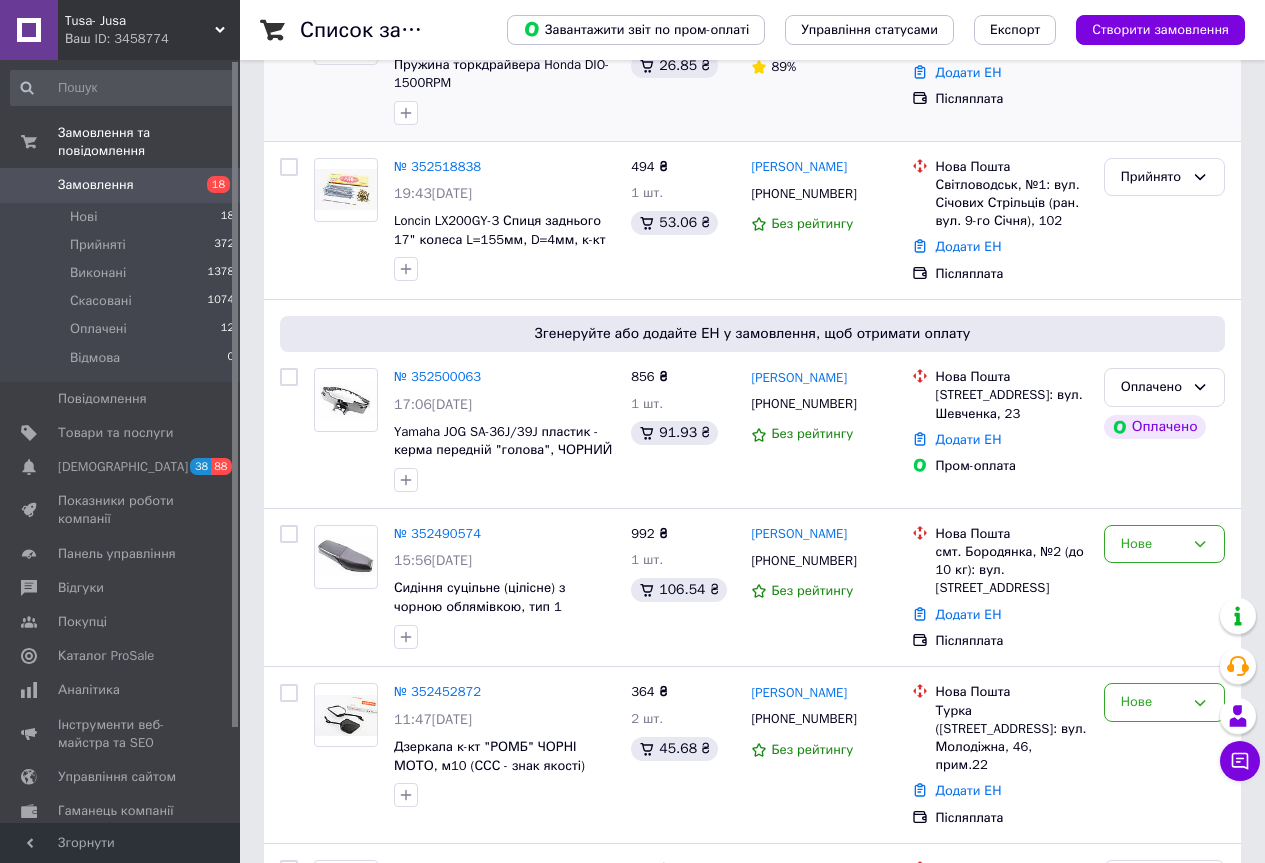 scroll, scrollTop: 600, scrollLeft: 0, axis: vertical 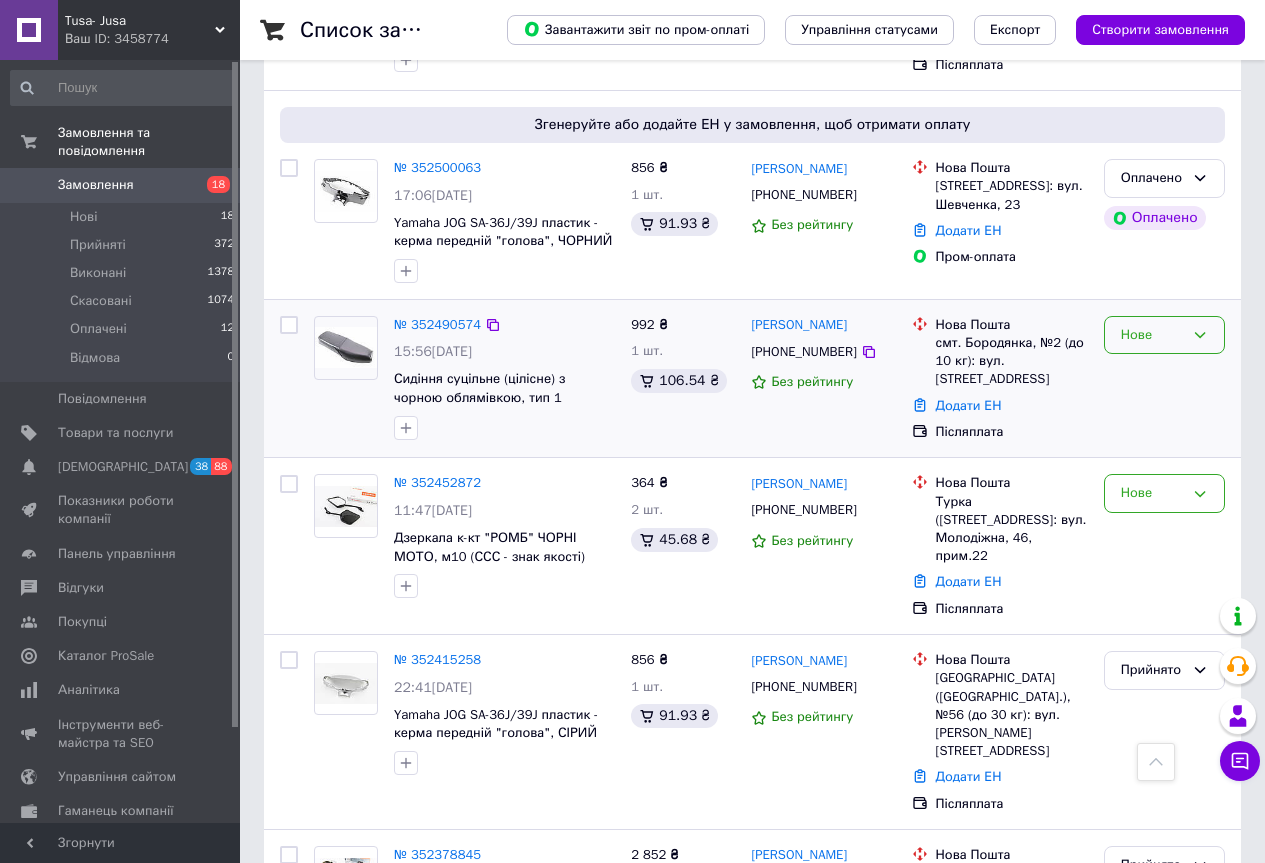 click on "Нове" at bounding box center [1152, 335] 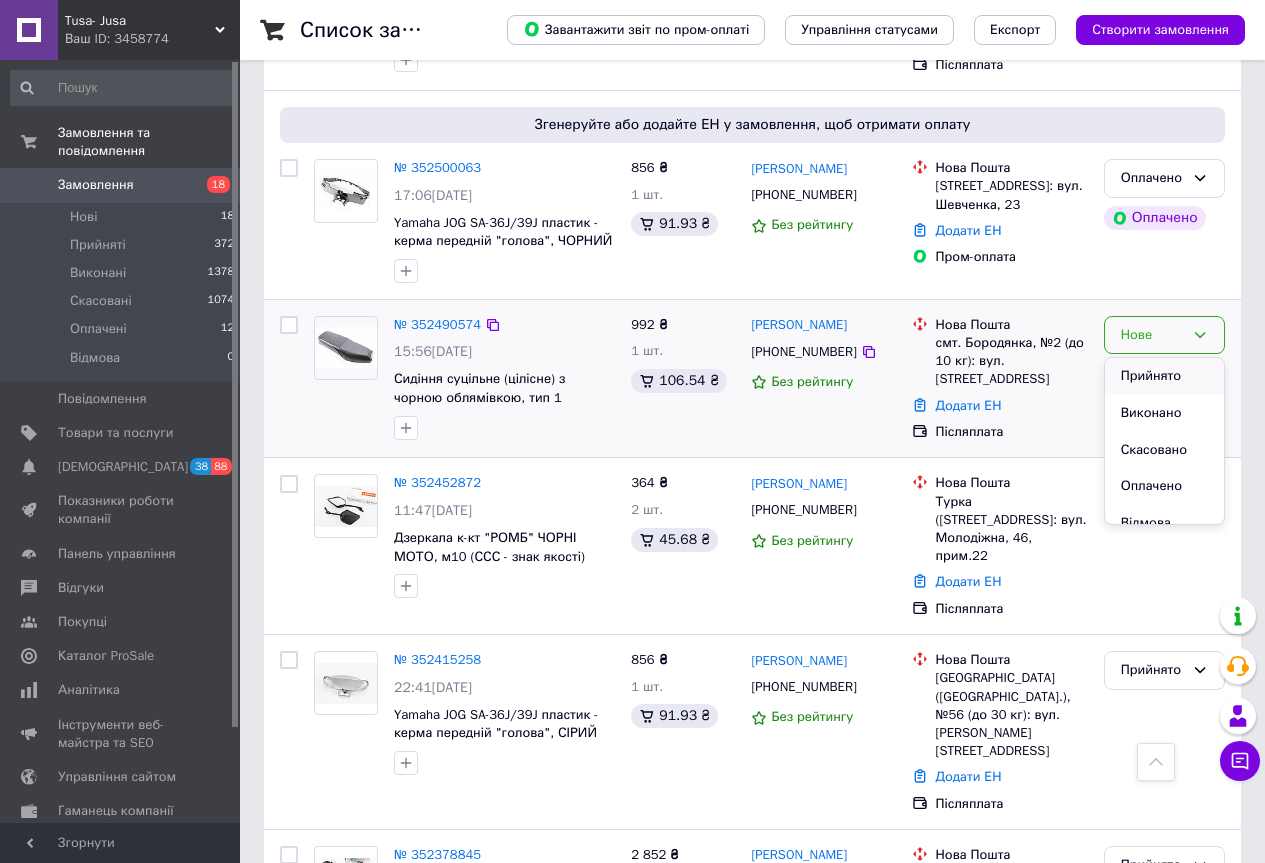 click on "Прийнято" at bounding box center [1164, 376] 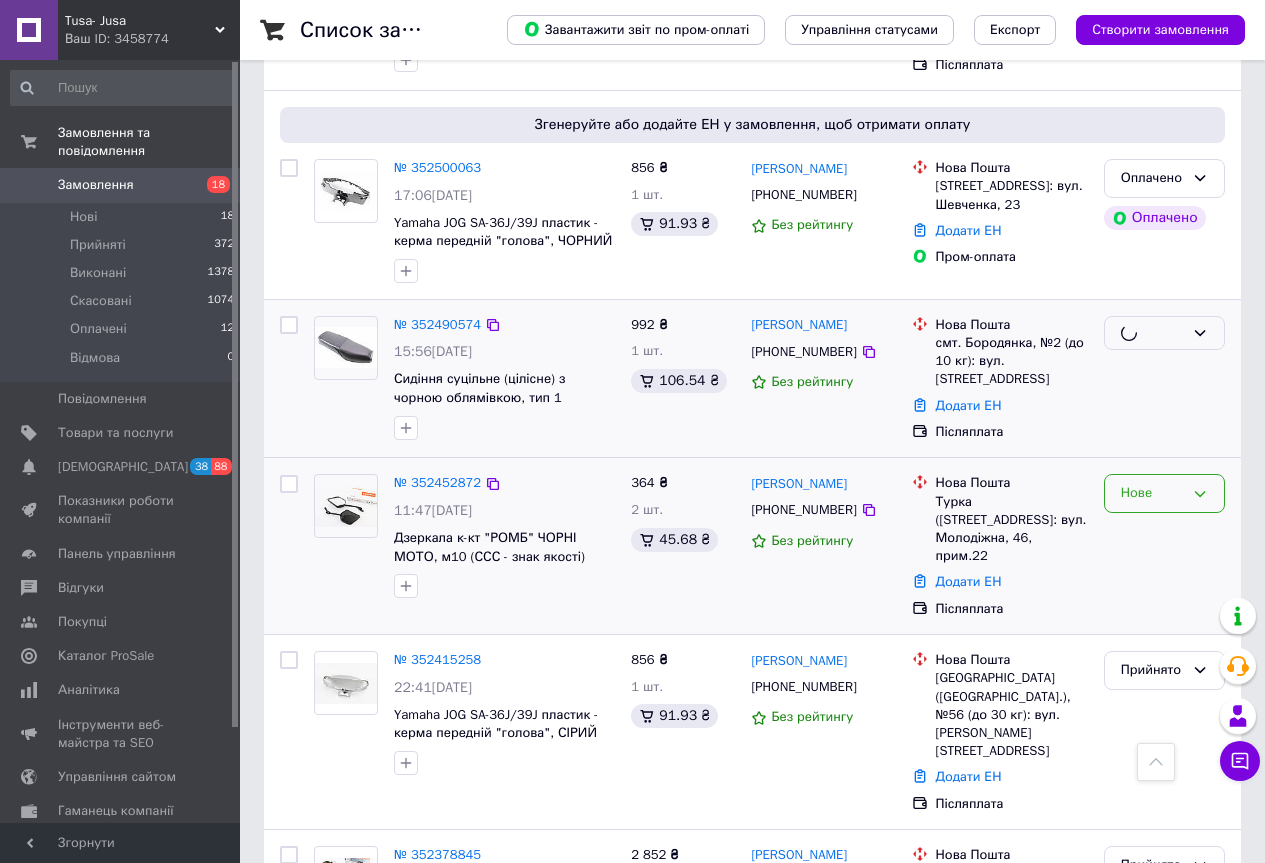 click on "Нове" at bounding box center (1152, 493) 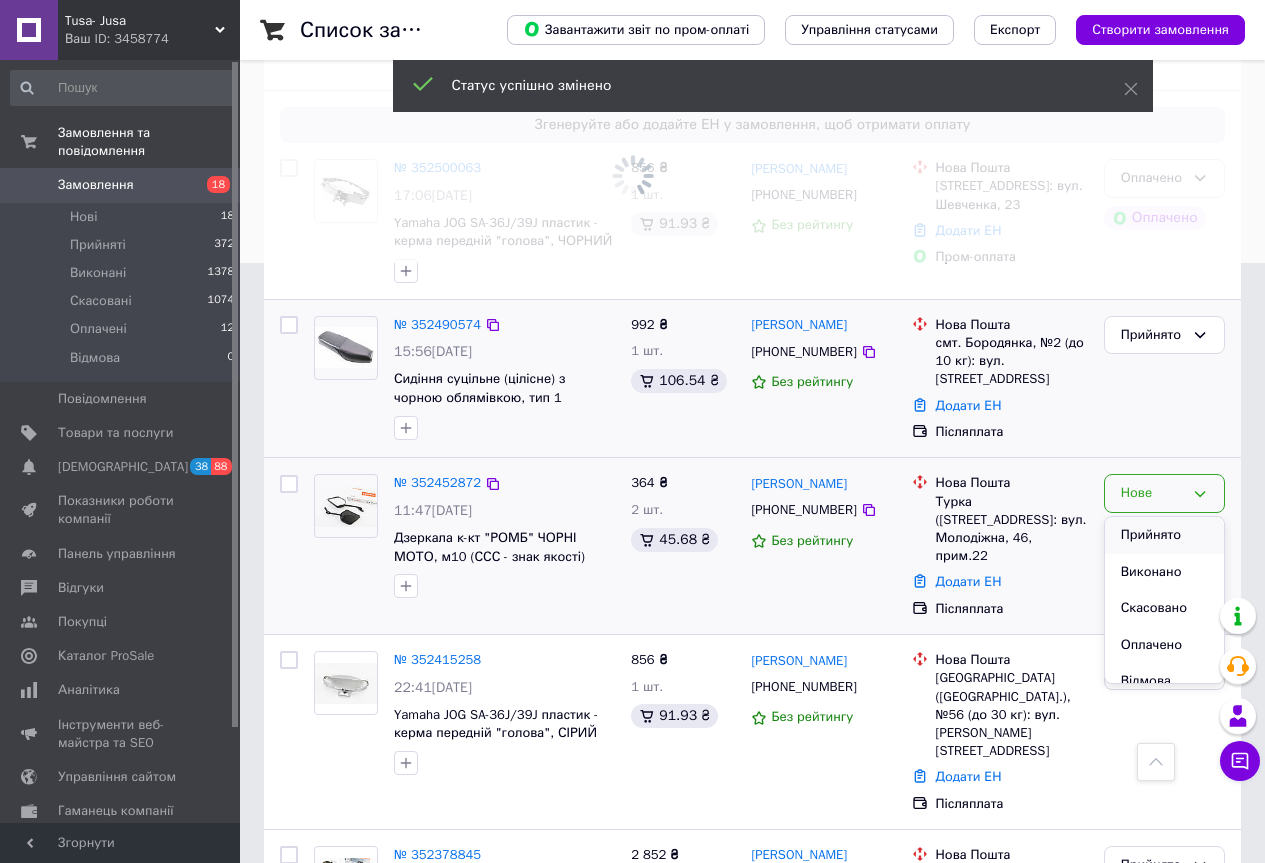 click on "Прийнято" at bounding box center (1164, 535) 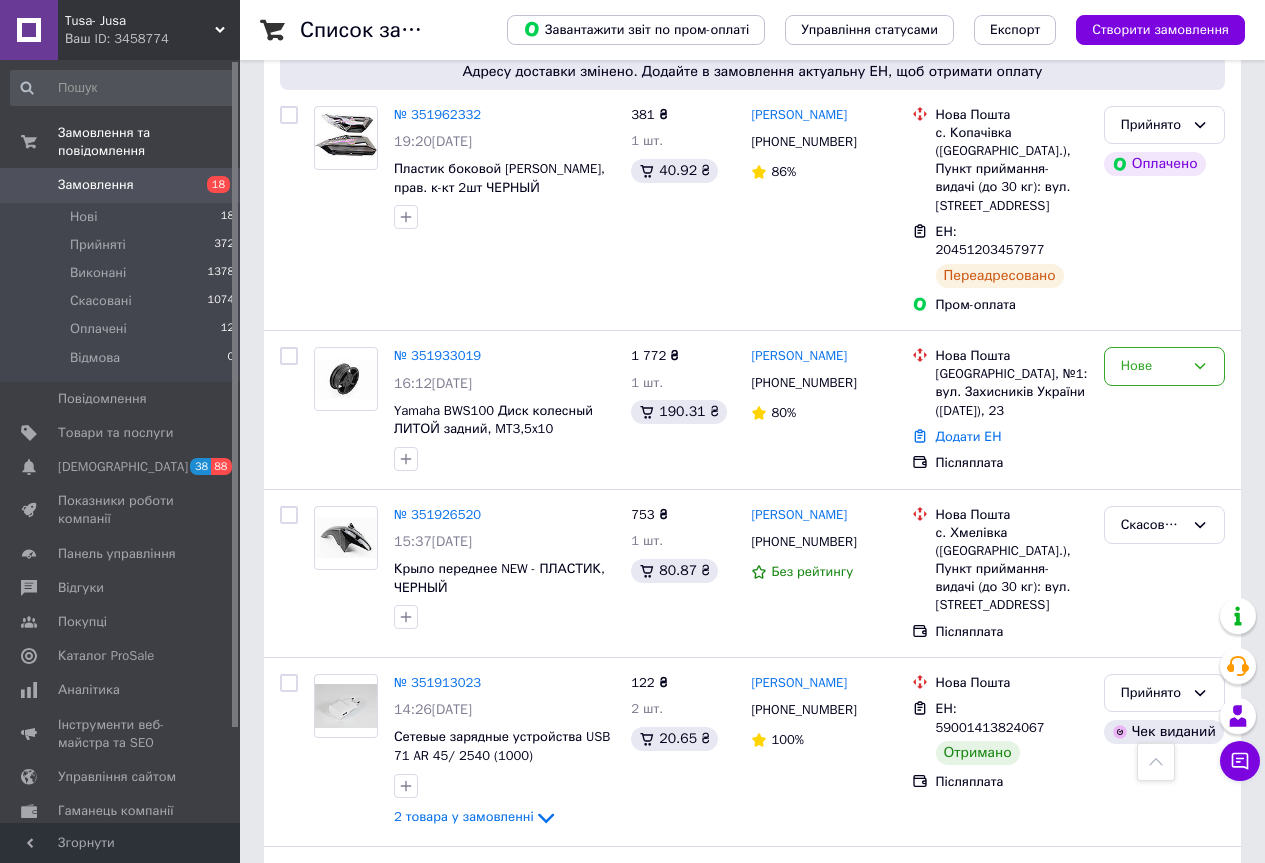 scroll, scrollTop: 5800, scrollLeft: 0, axis: vertical 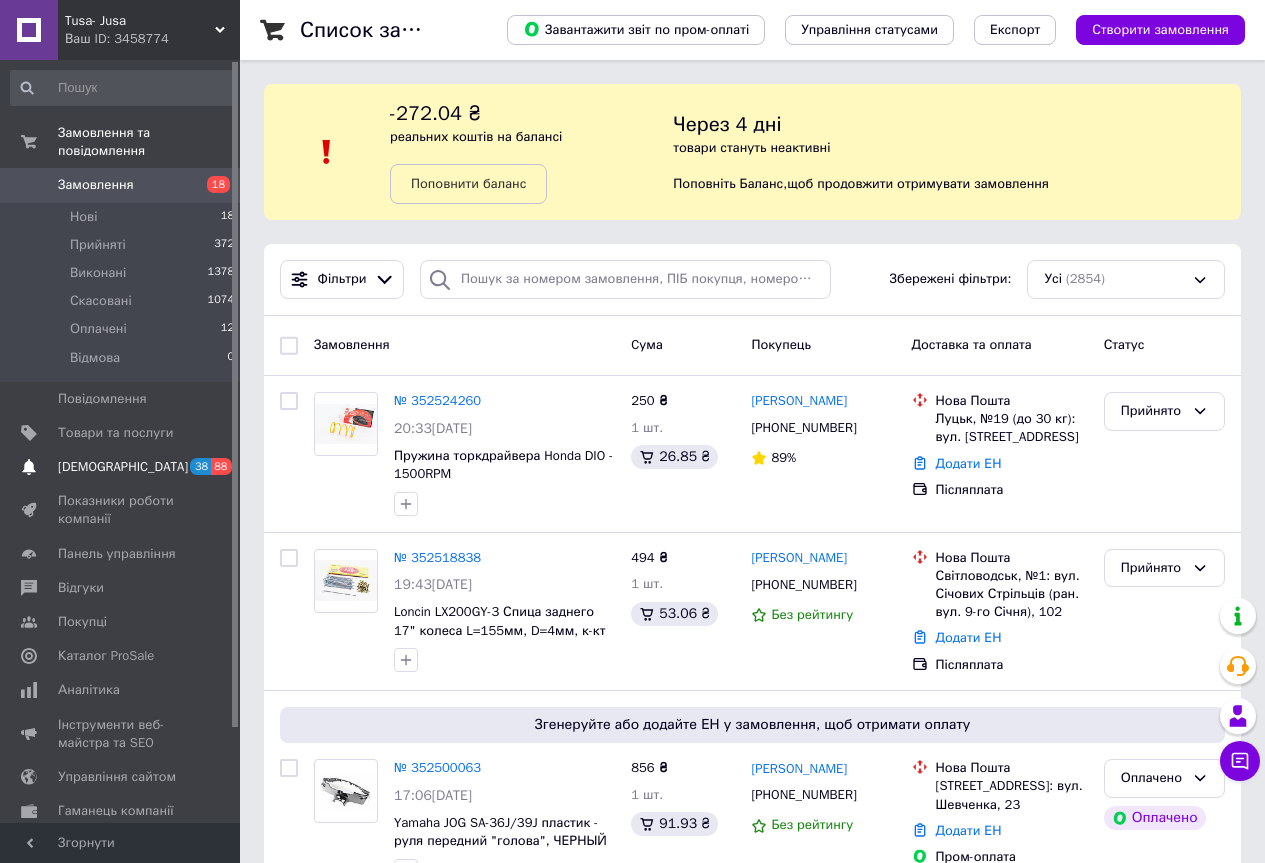 click on "[DEMOGRAPHIC_DATA]" at bounding box center [121, 467] 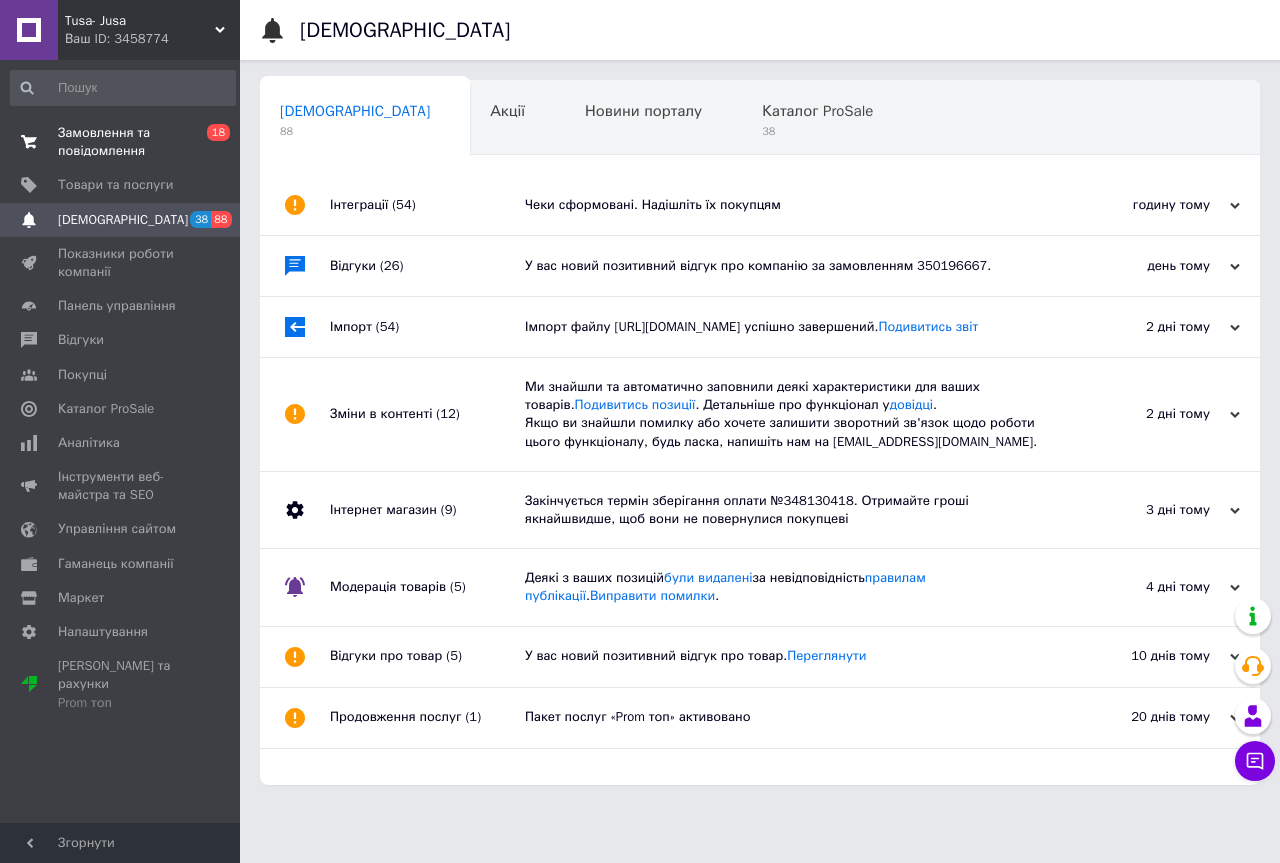 click on "Замовлення та повідомлення" at bounding box center (121, 142) 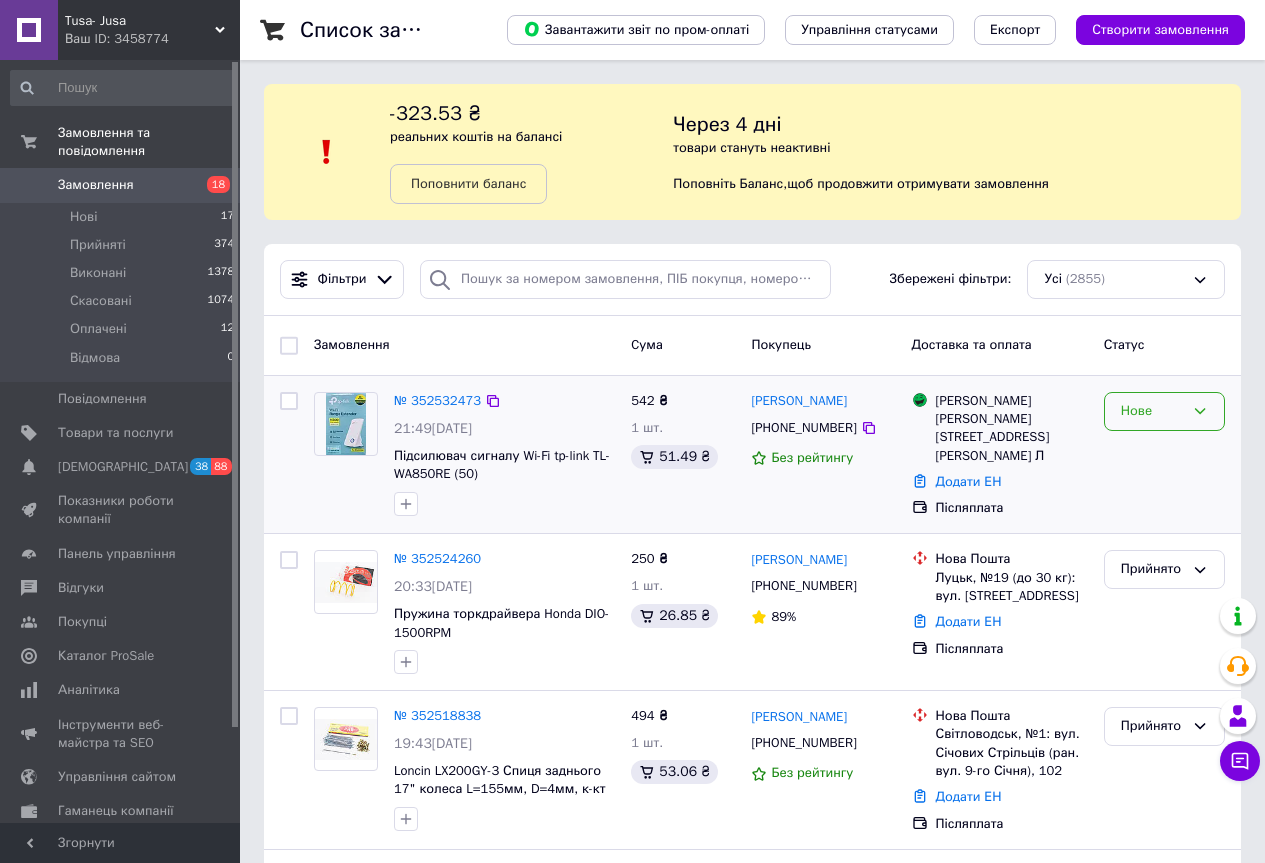 click on "Нове" at bounding box center [1152, 411] 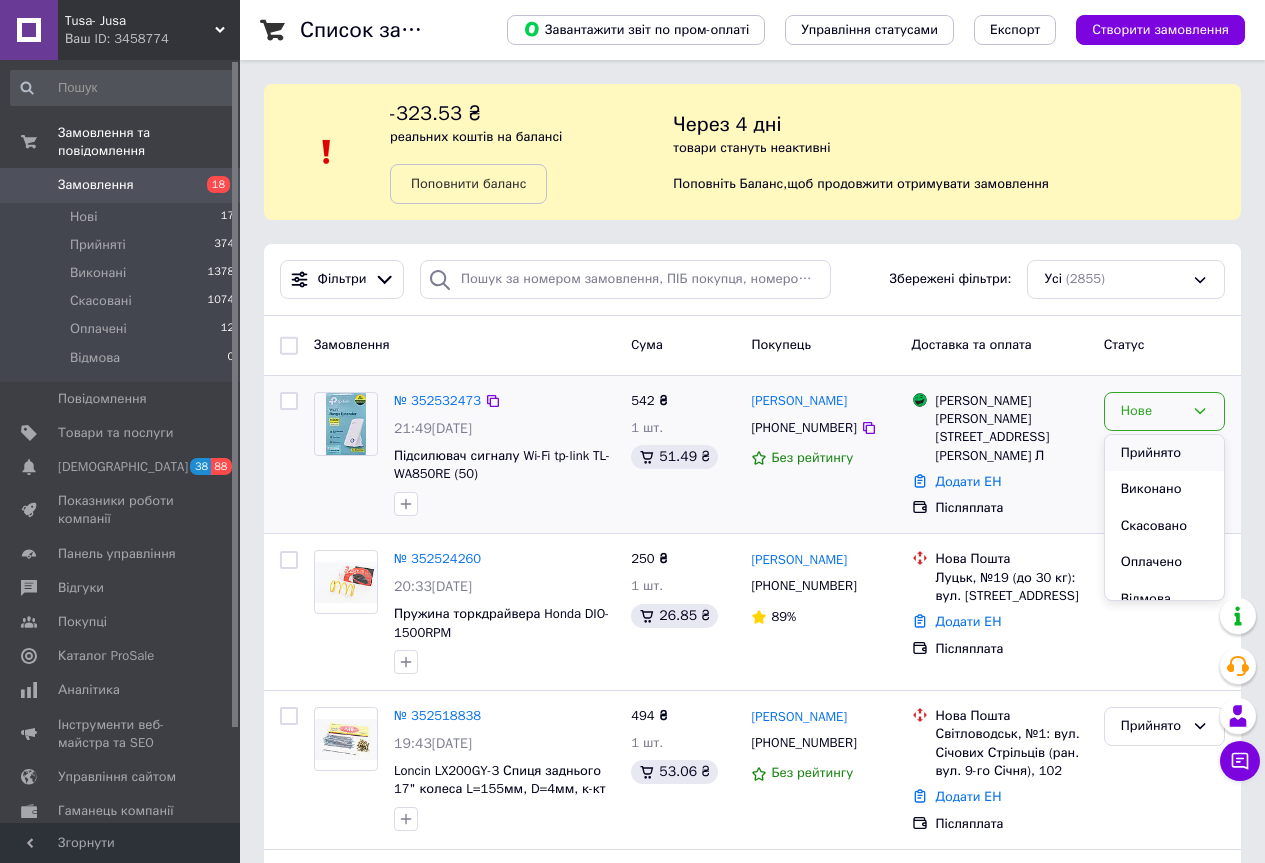click on "Прийнято" at bounding box center [1164, 453] 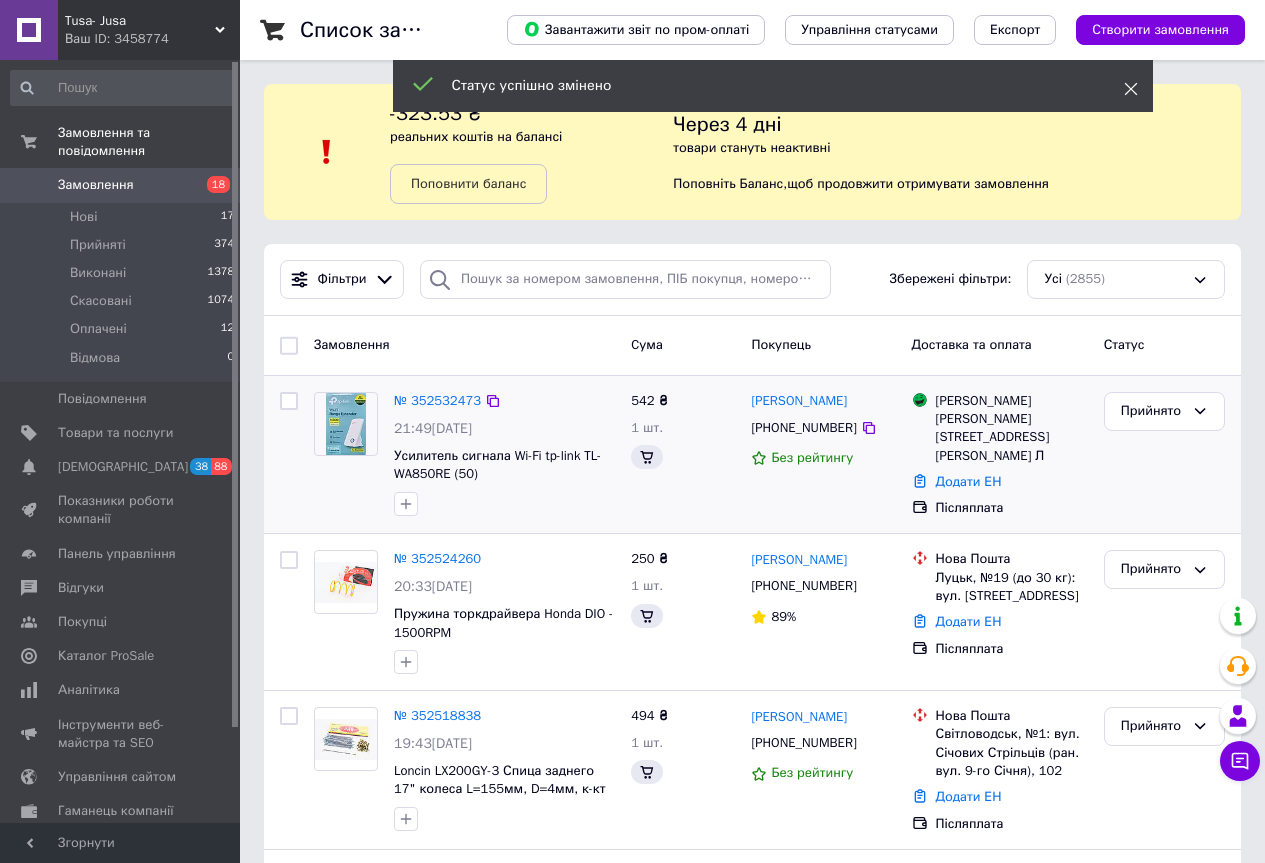 click 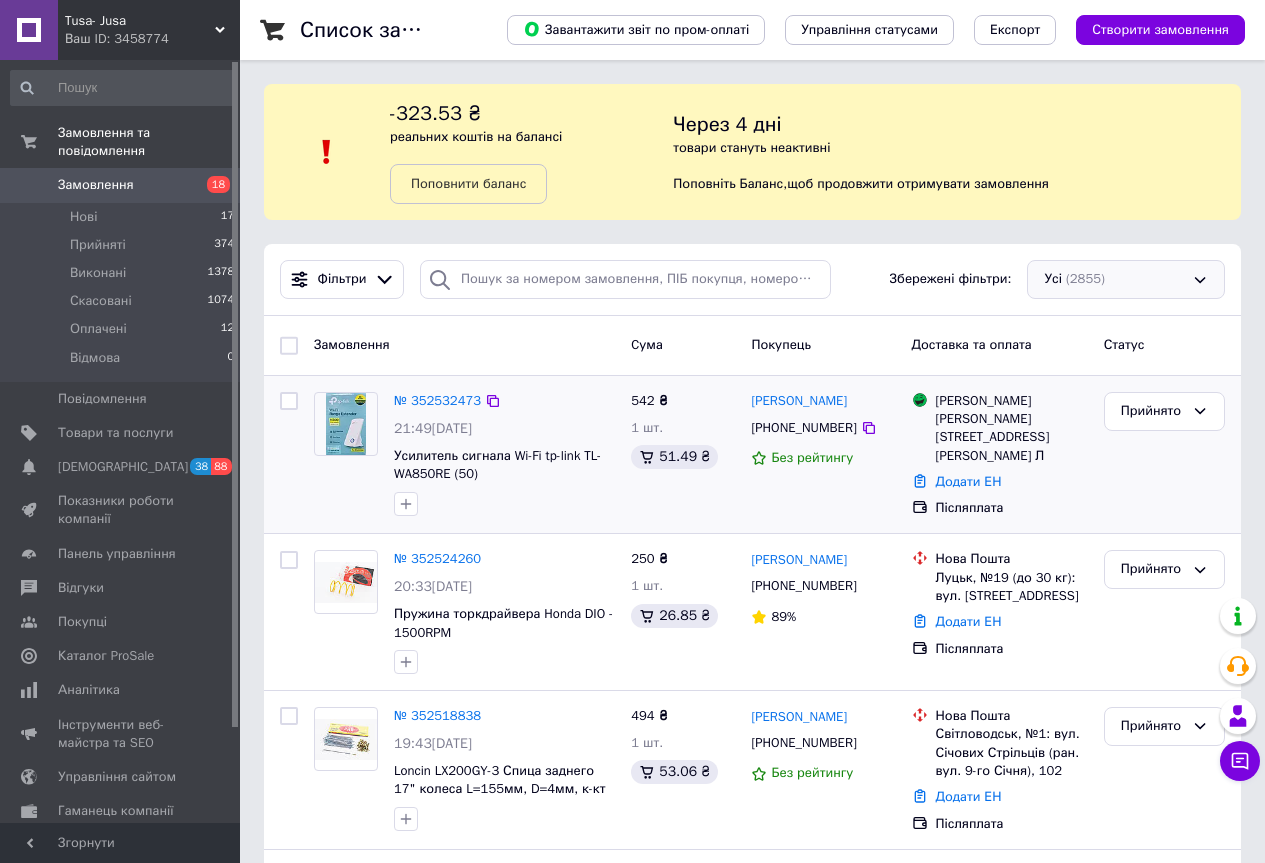 click on "Усі (2855)" at bounding box center (1126, 279) 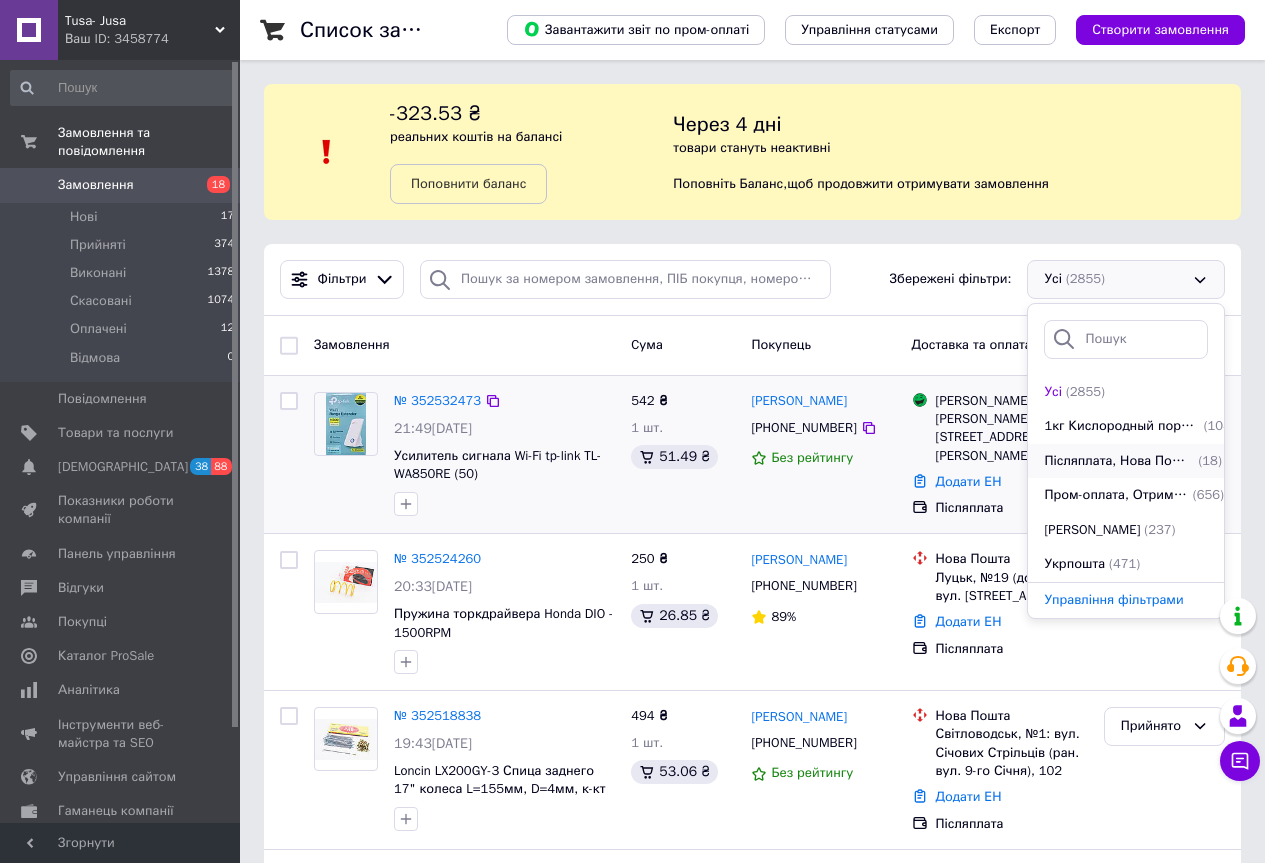 click on "Післяплата, Нова Пошта, Отримано, Замовлення без чеків" at bounding box center [1119, 461] 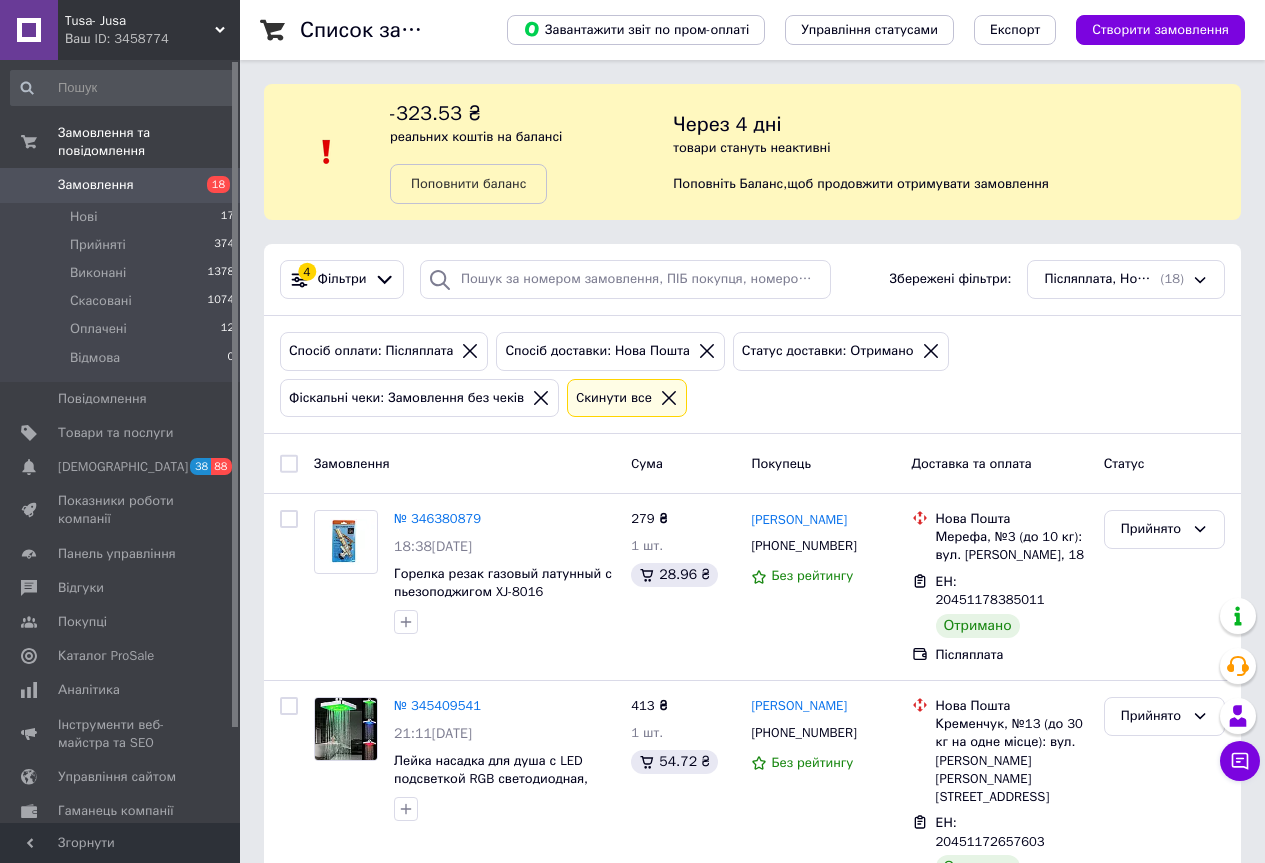 click on "Післяплата, Нова Пошта, [PERSON_NAME], Замовлення без чеків (18)" at bounding box center [1126, 279] 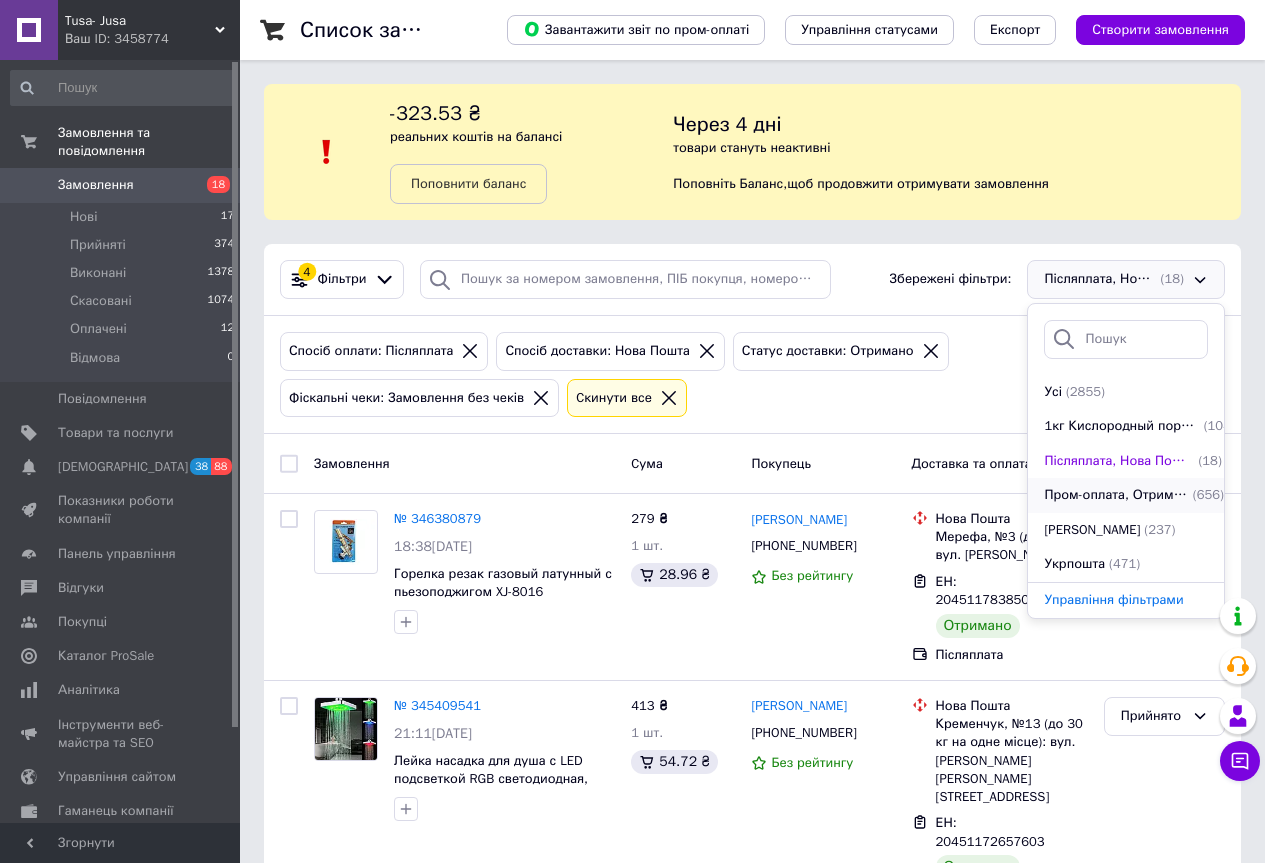 click on "Пром-оплата, Отримано, Замовлення без чеків" at bounding box center [1116, 495] 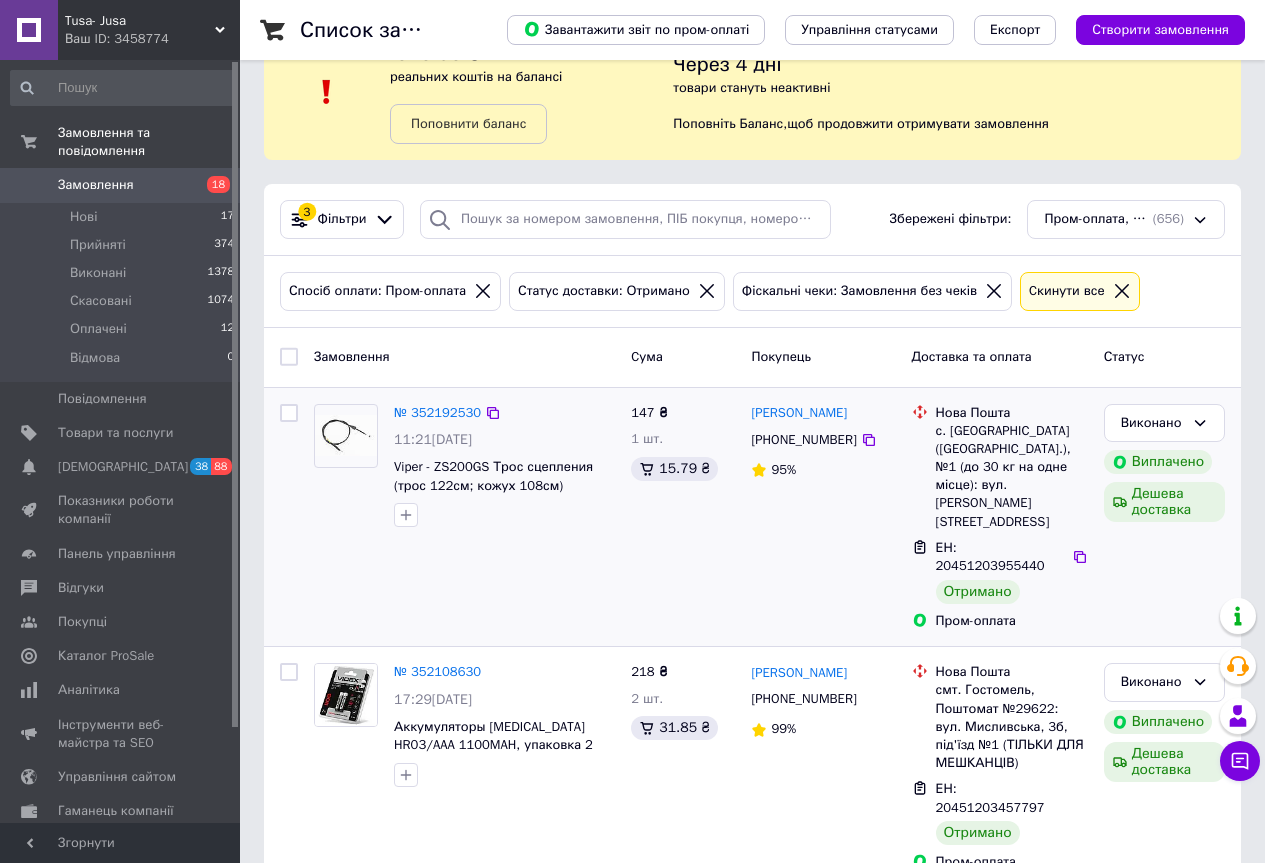 scroll, scrollTop: 200, scrollLeft: 0, axis: vertical 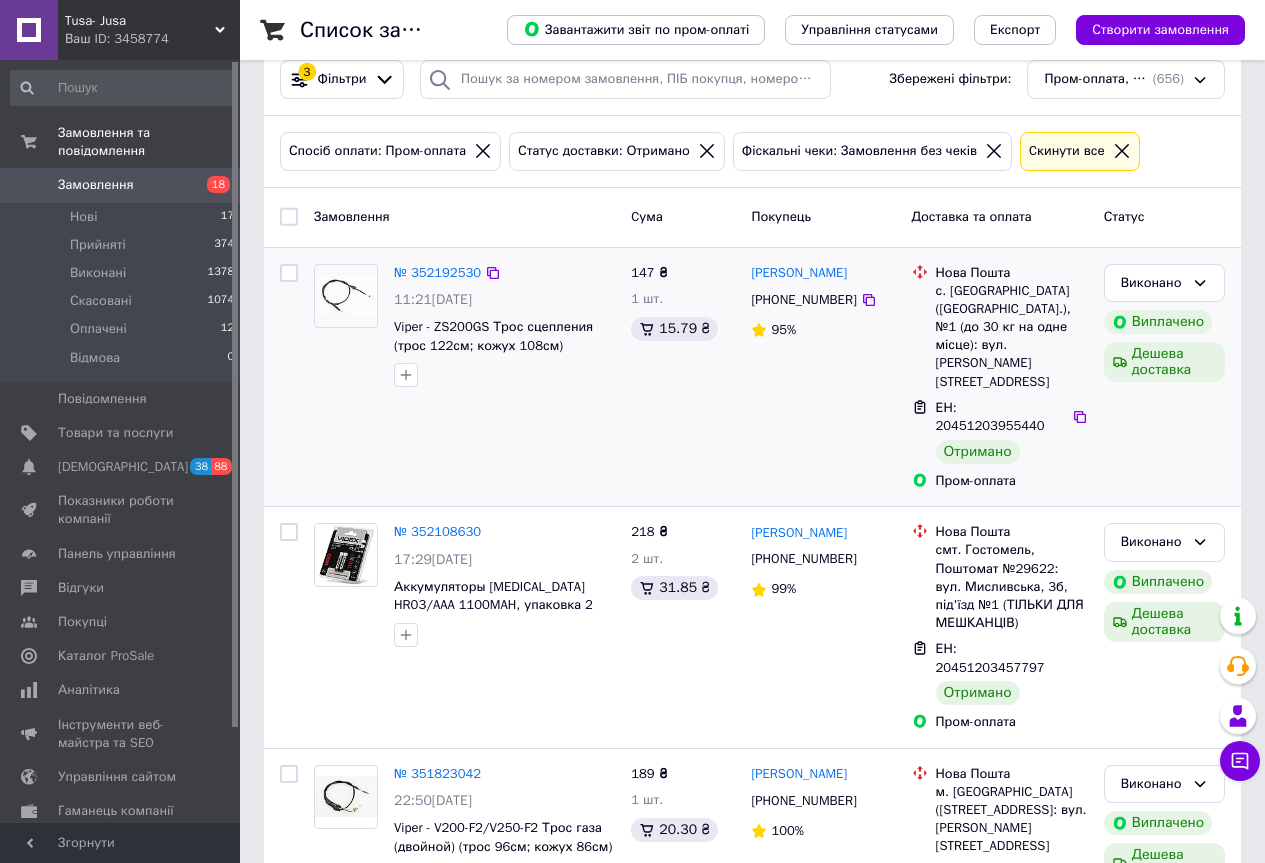 click at bounding box center [289, 273] 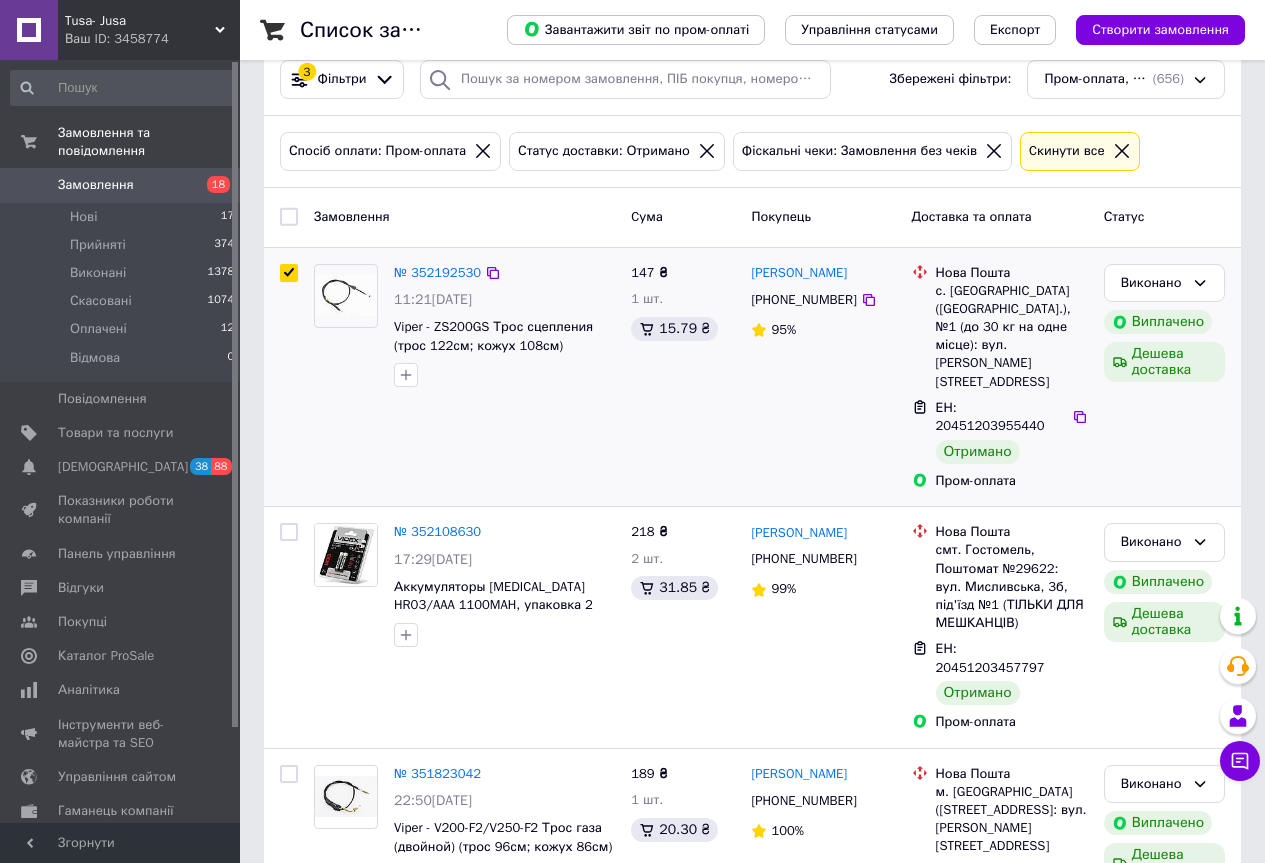 checkbox on "true" 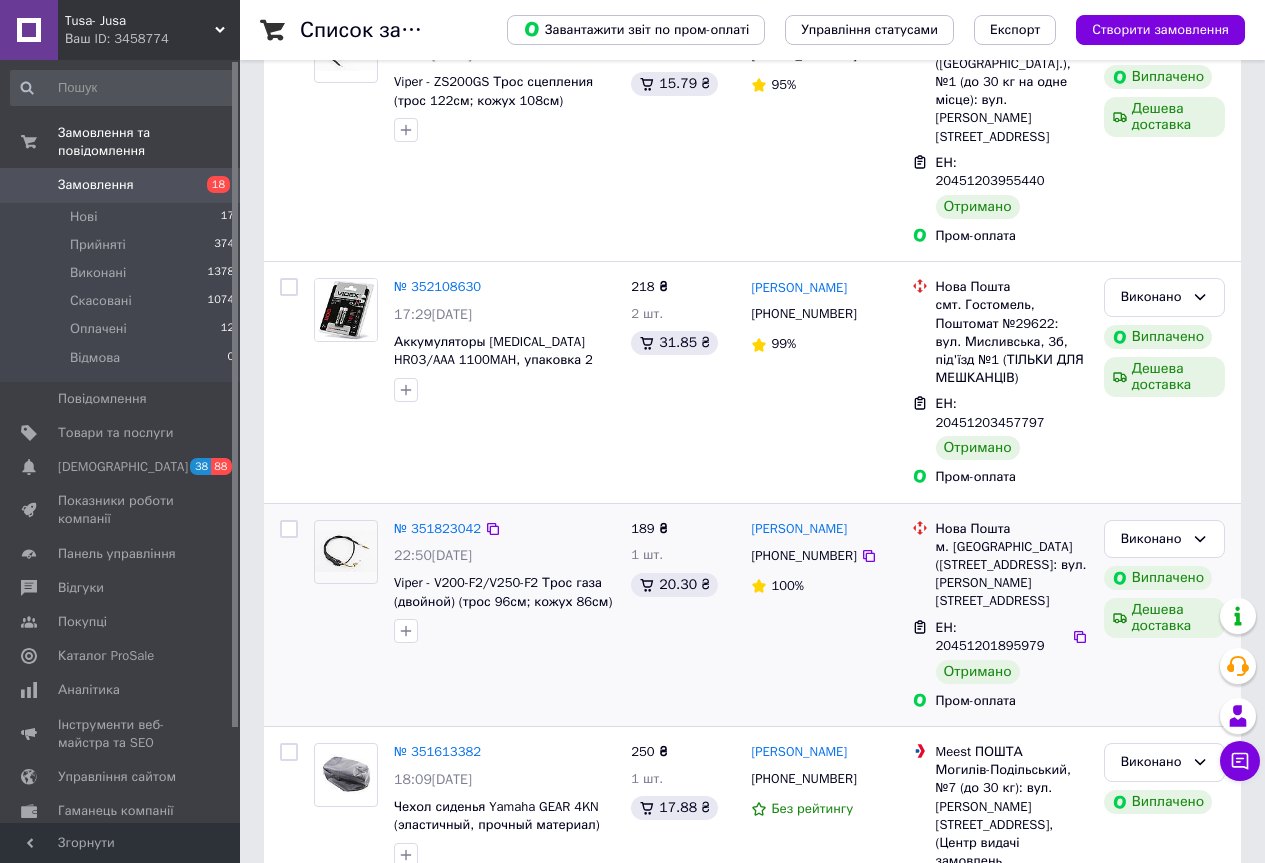 scroll, scrollTop: 500, scrollLeft: 0, axis: vertical 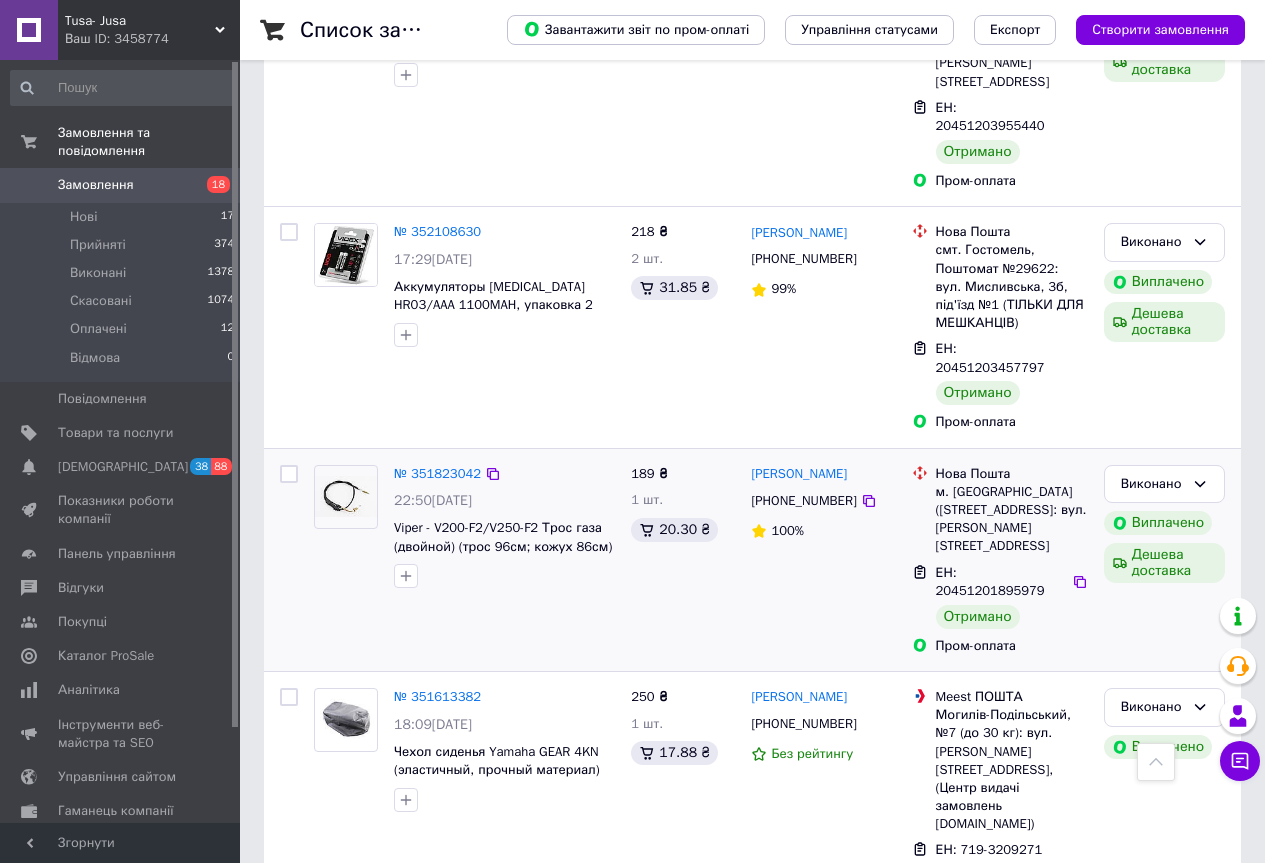 click at bounding box center (289, 474) 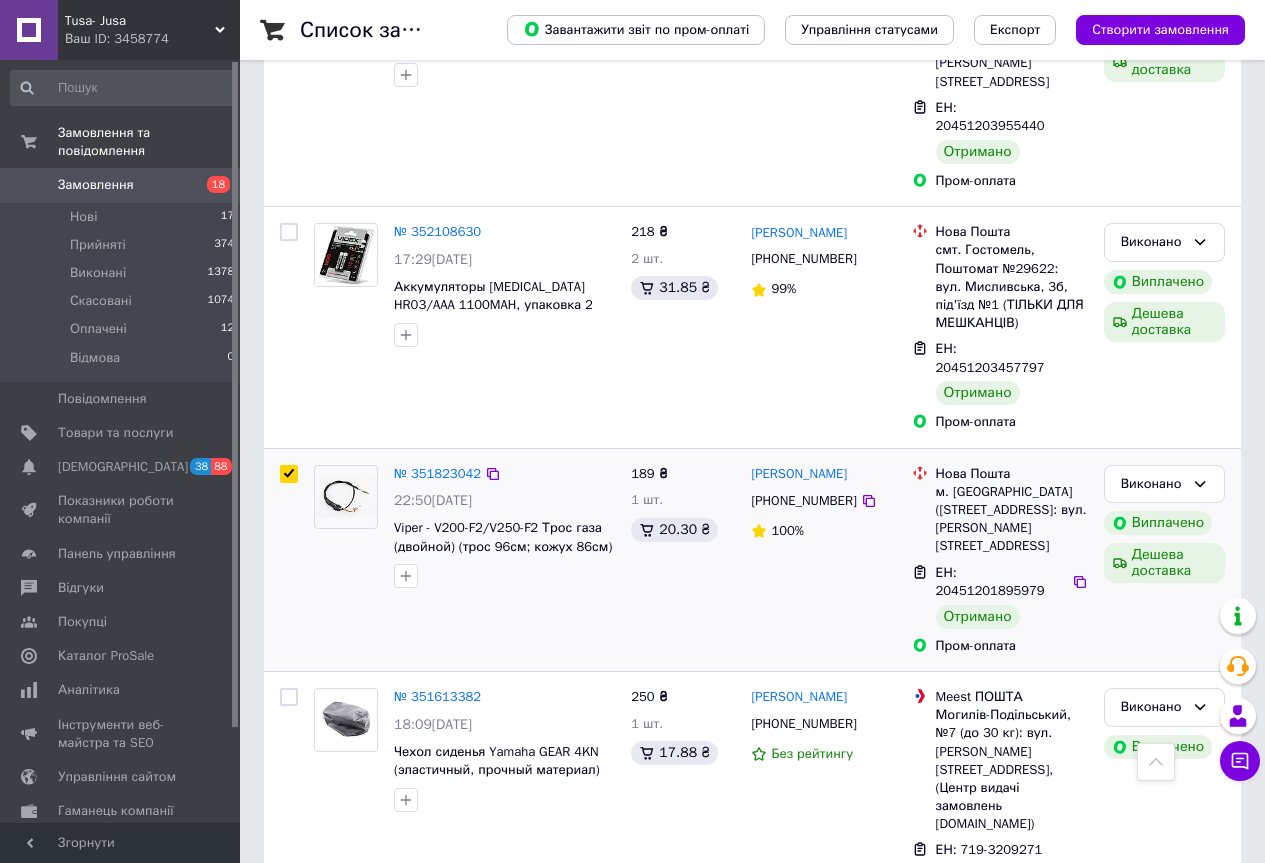 checkbox on "true" 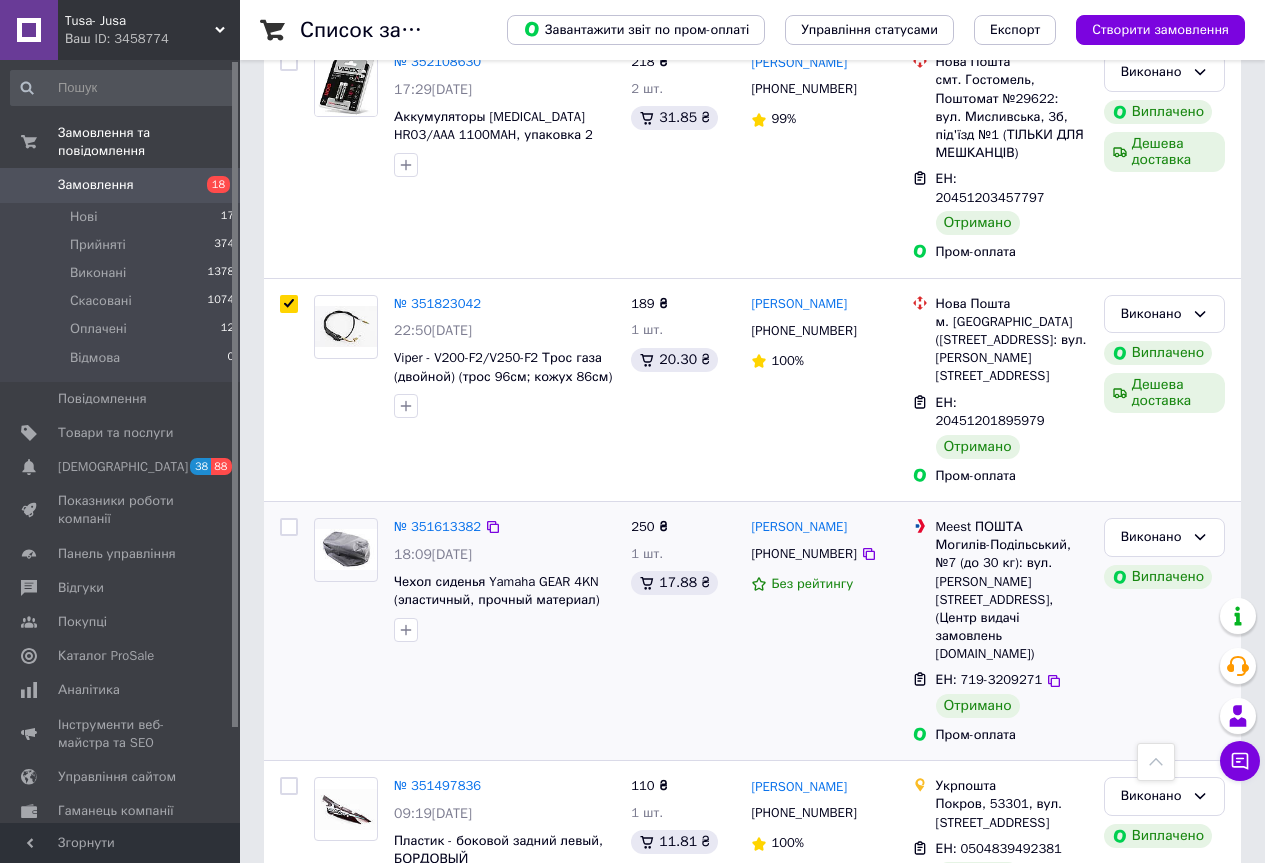scroll, scrollTop: 700, scrollLeft: 0, axis: vertical 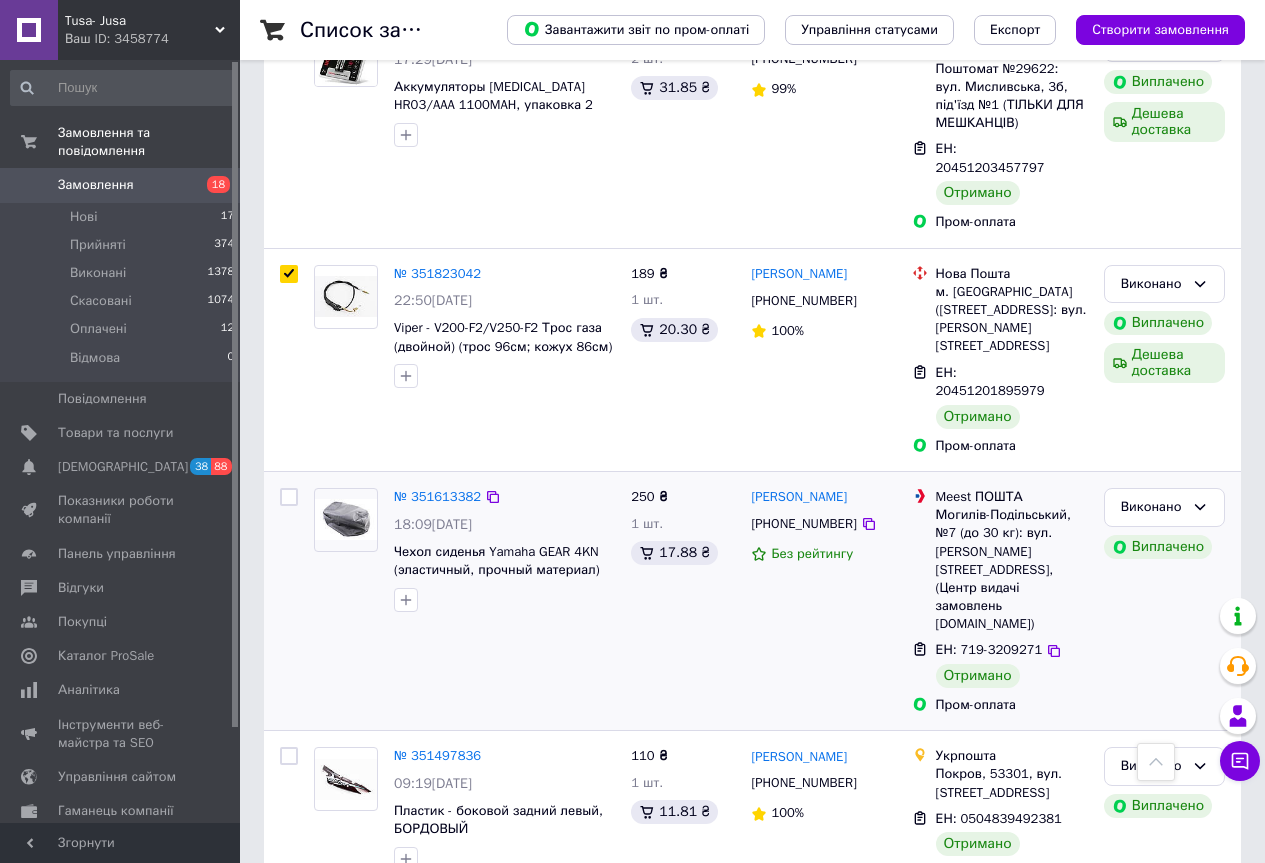 click at bounding box center (289, 497) 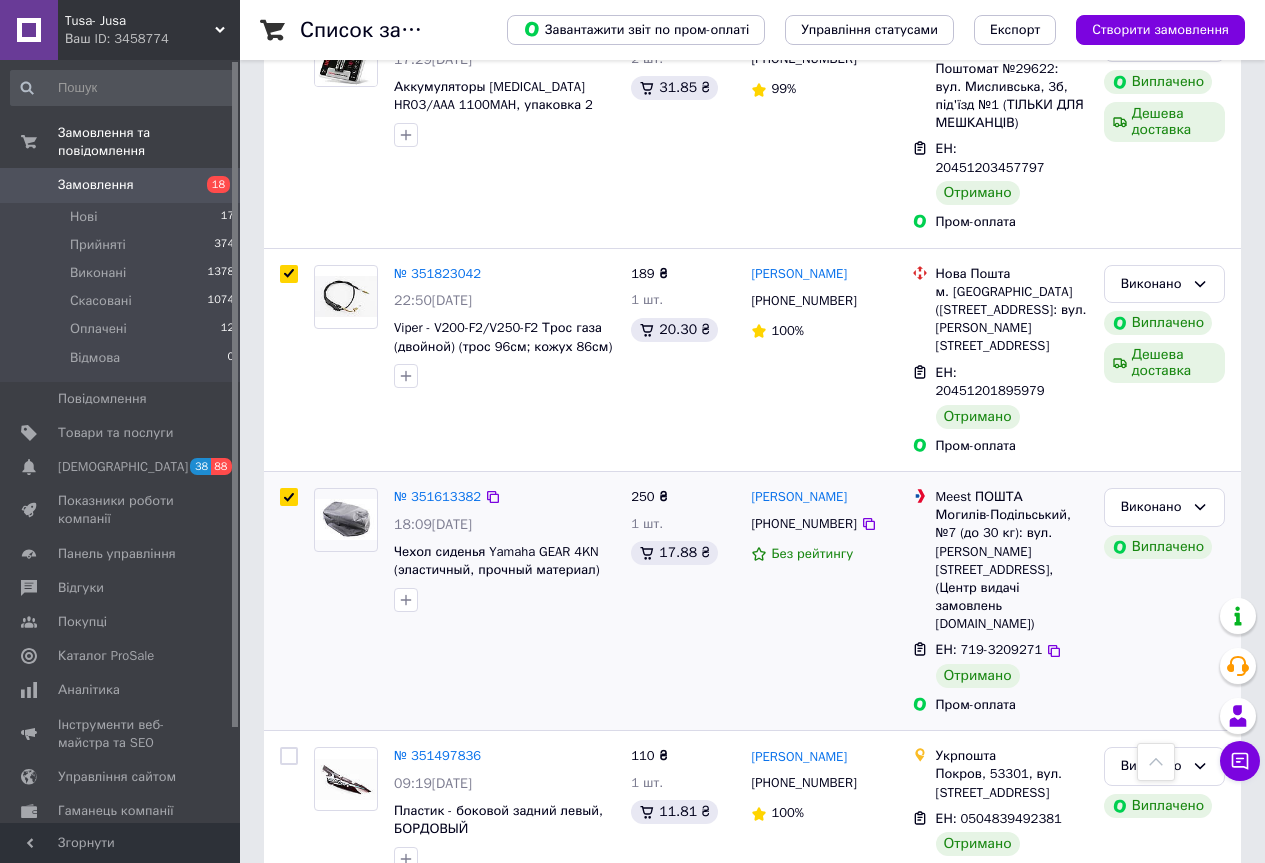 checkbox on "true" 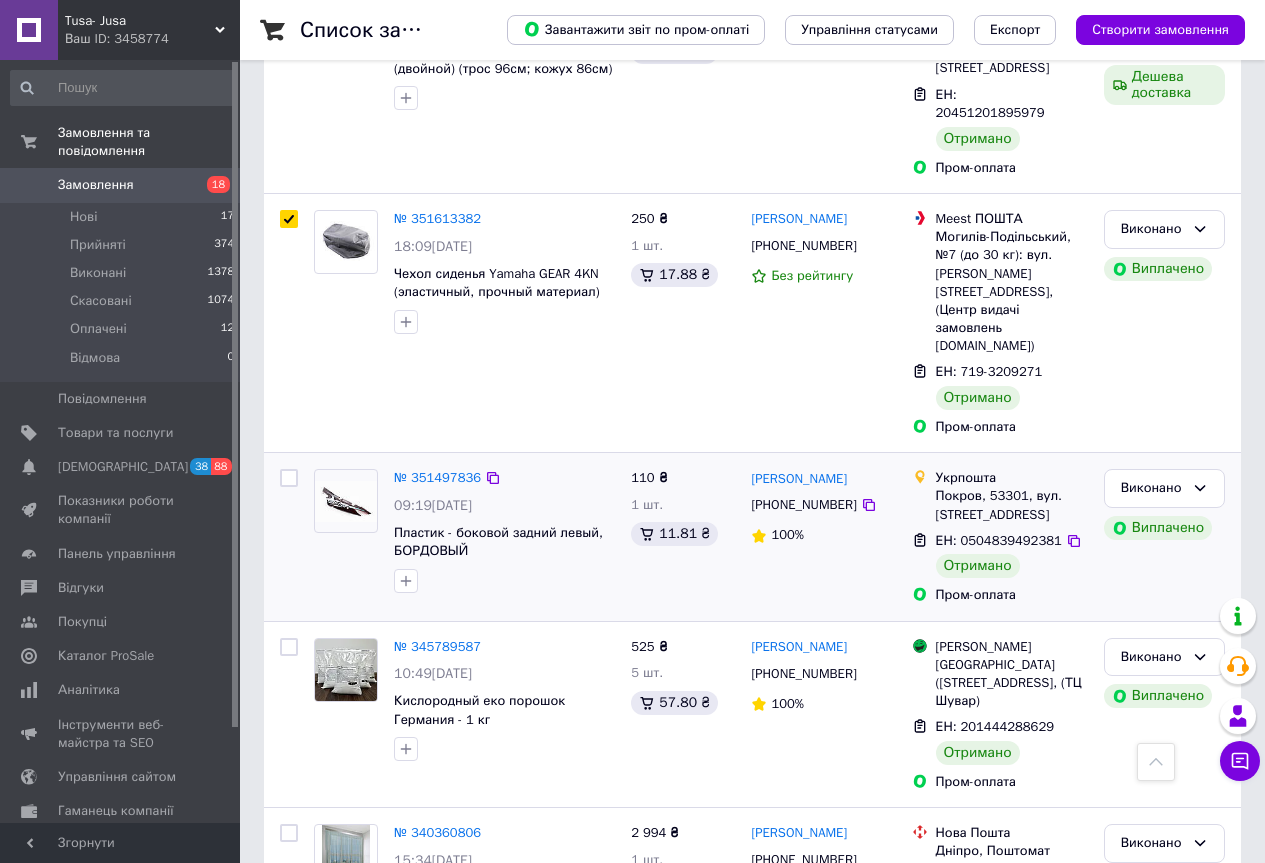 scroll, scrollTop: 1000, scrollLeft: 0, axis: vertical 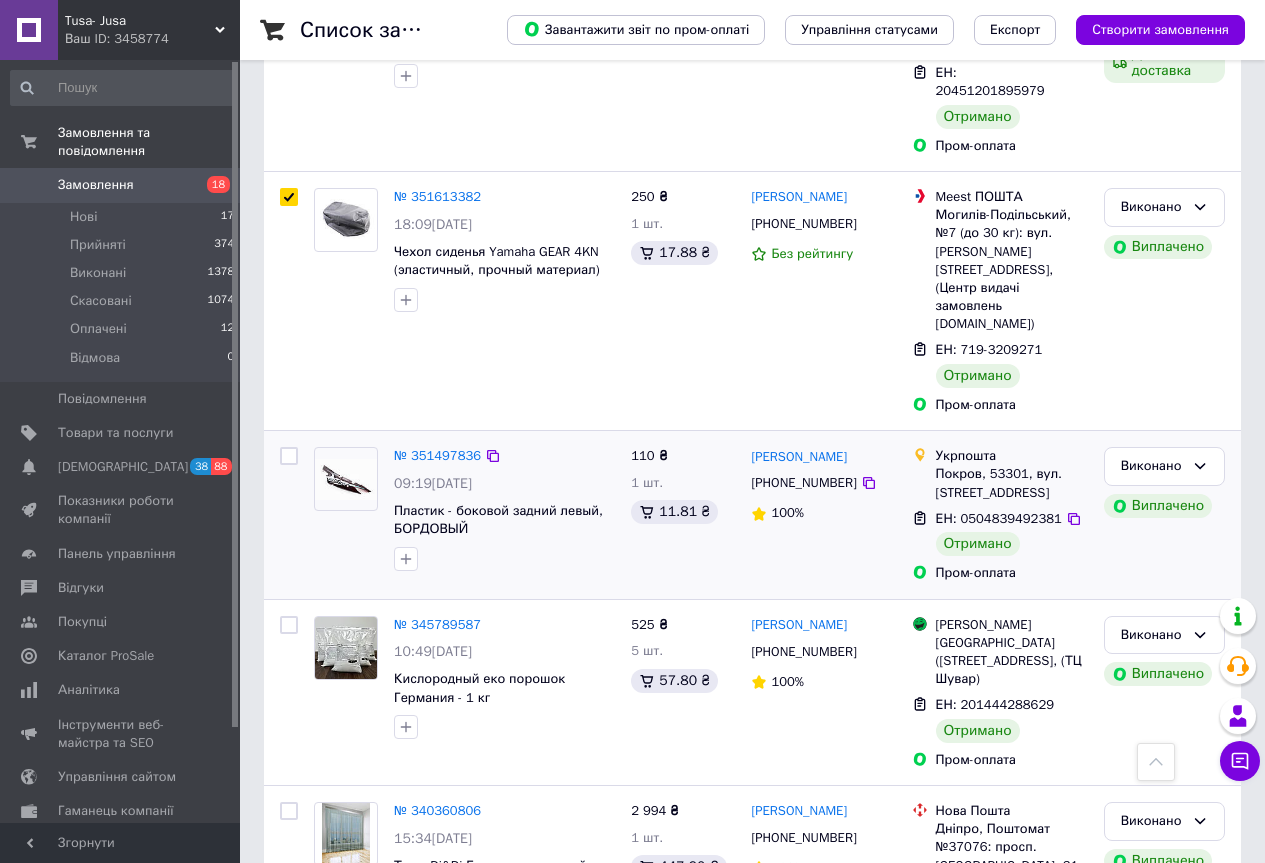 click at bounding box center [289, 456] 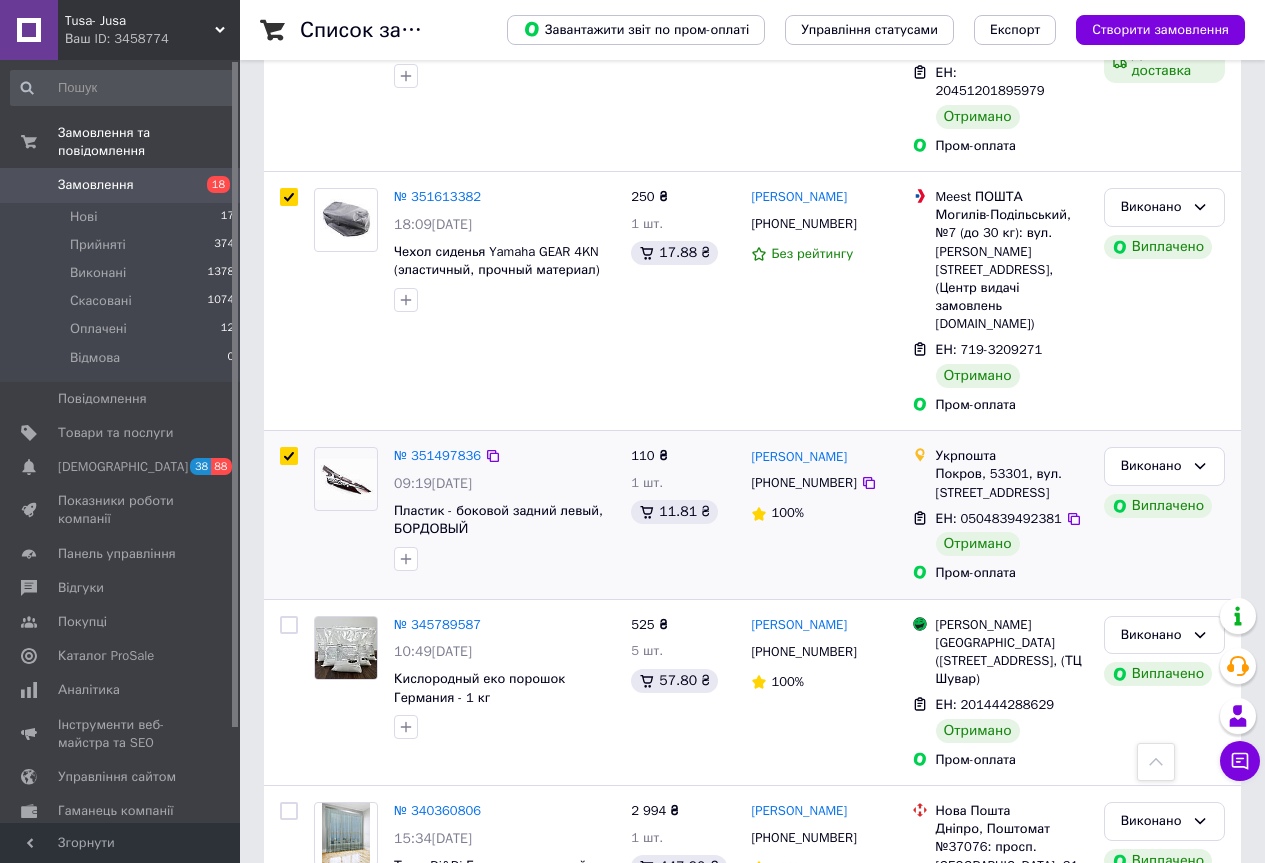 checkbox on "true" 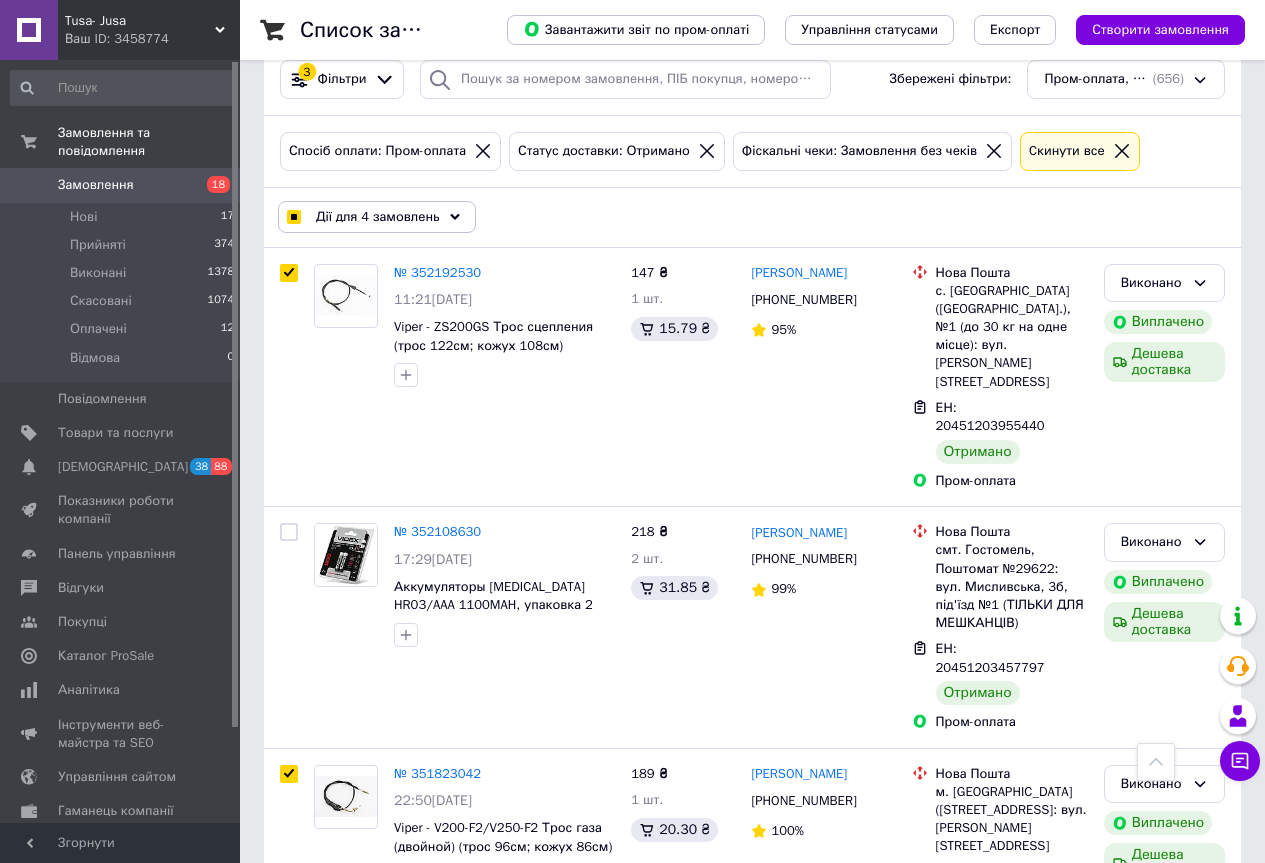 scroll, scrollTop: 0, scrollLeft: 0, axis: both 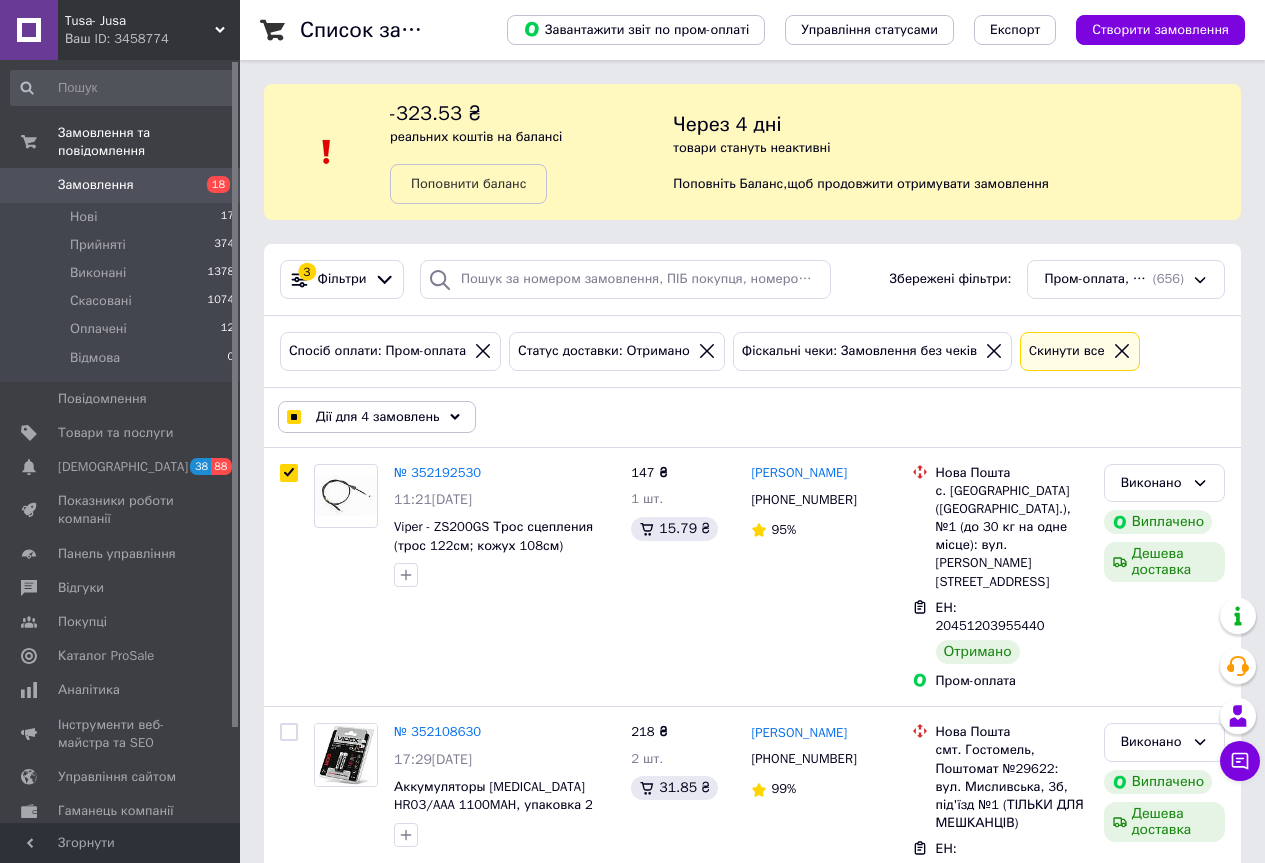 click on "Дії для 4 замовлень" at bounding box center [377, 417] 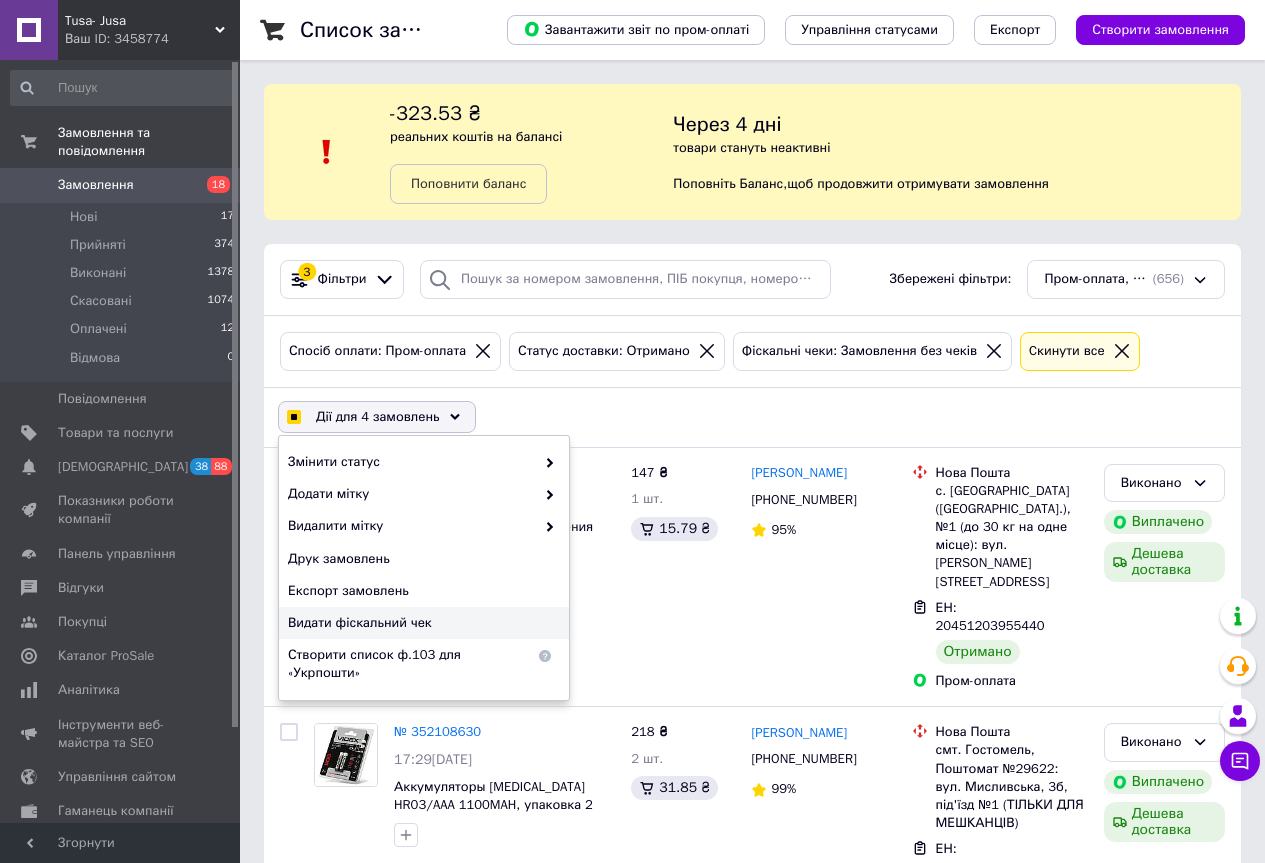 click on "Видати фіскальний чек" at bounding box center (421, 623) 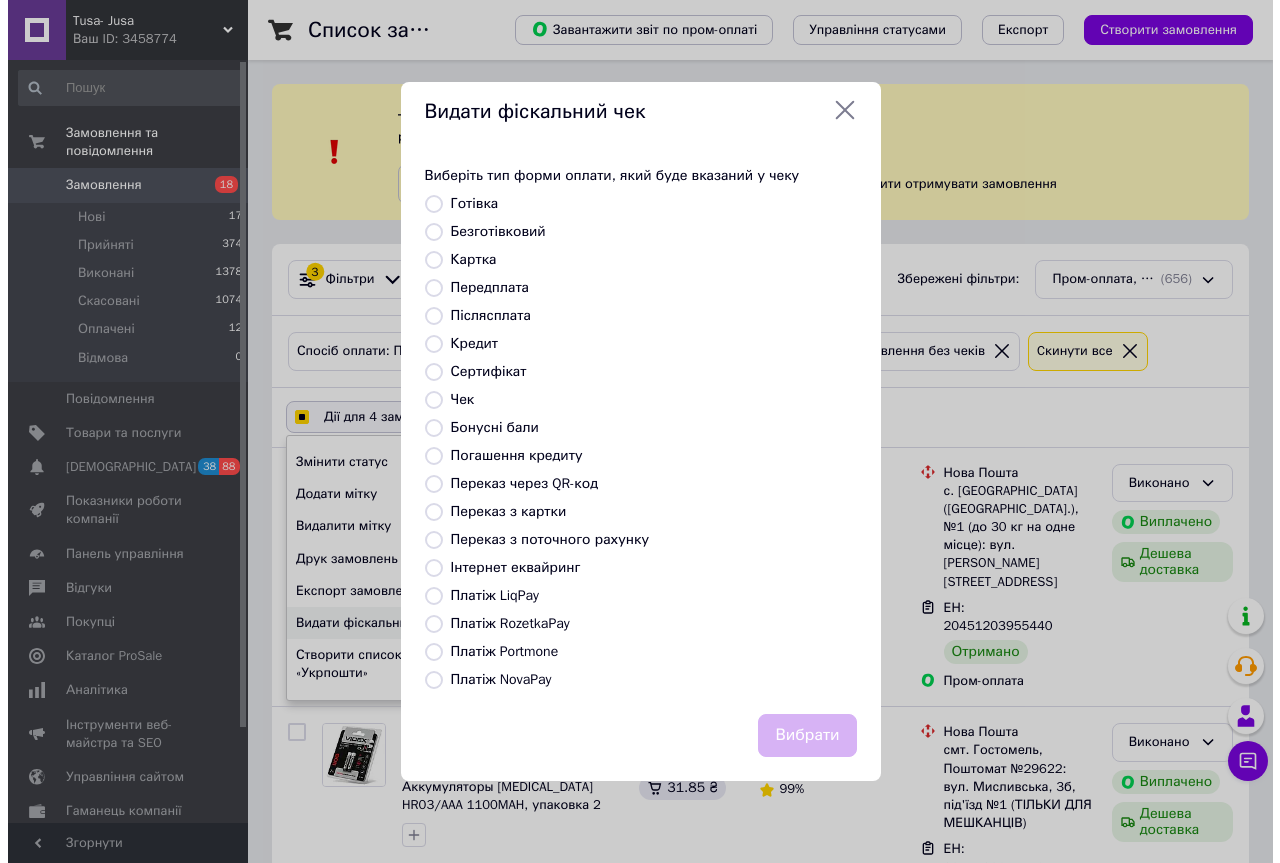 checkbox on "true" 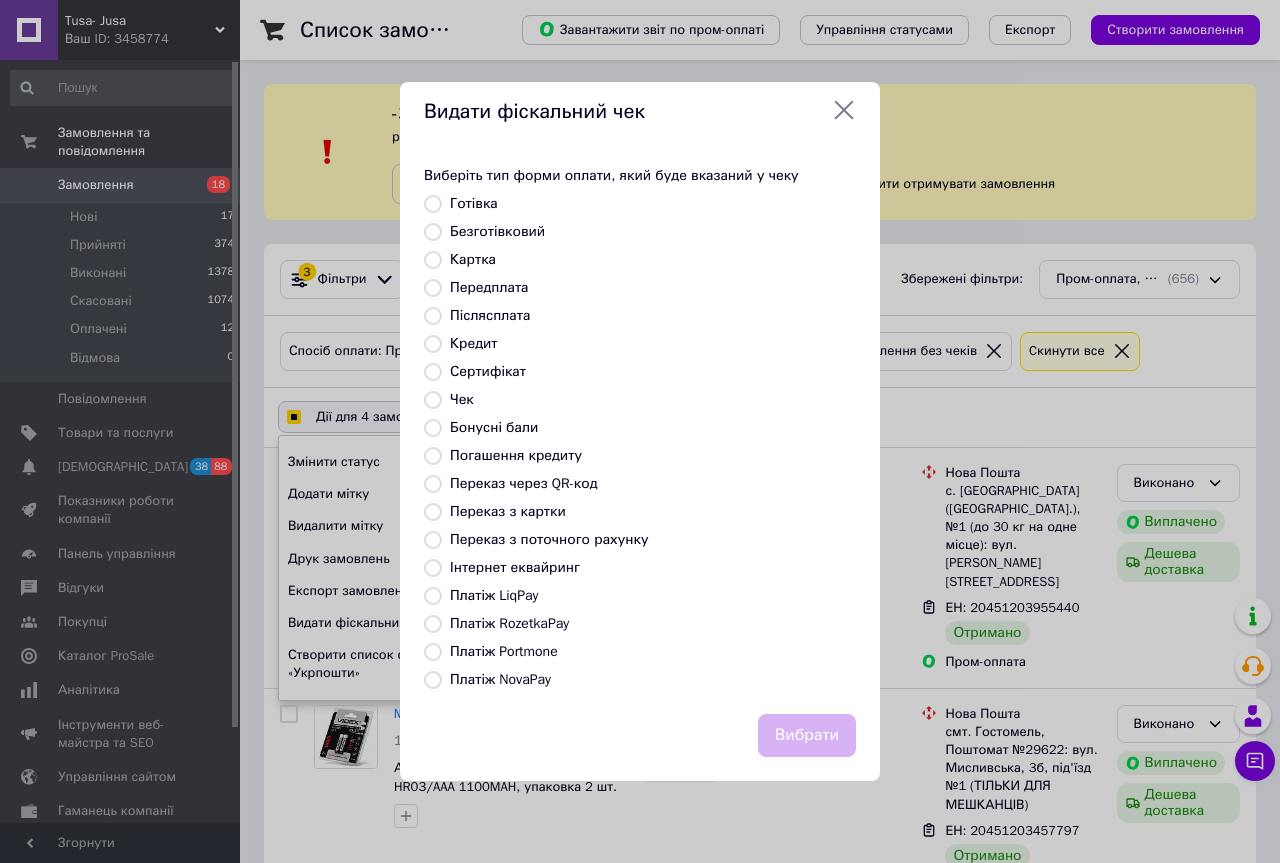 click on "Платіж RozetkaPay" at bounding box center [509, 623] 